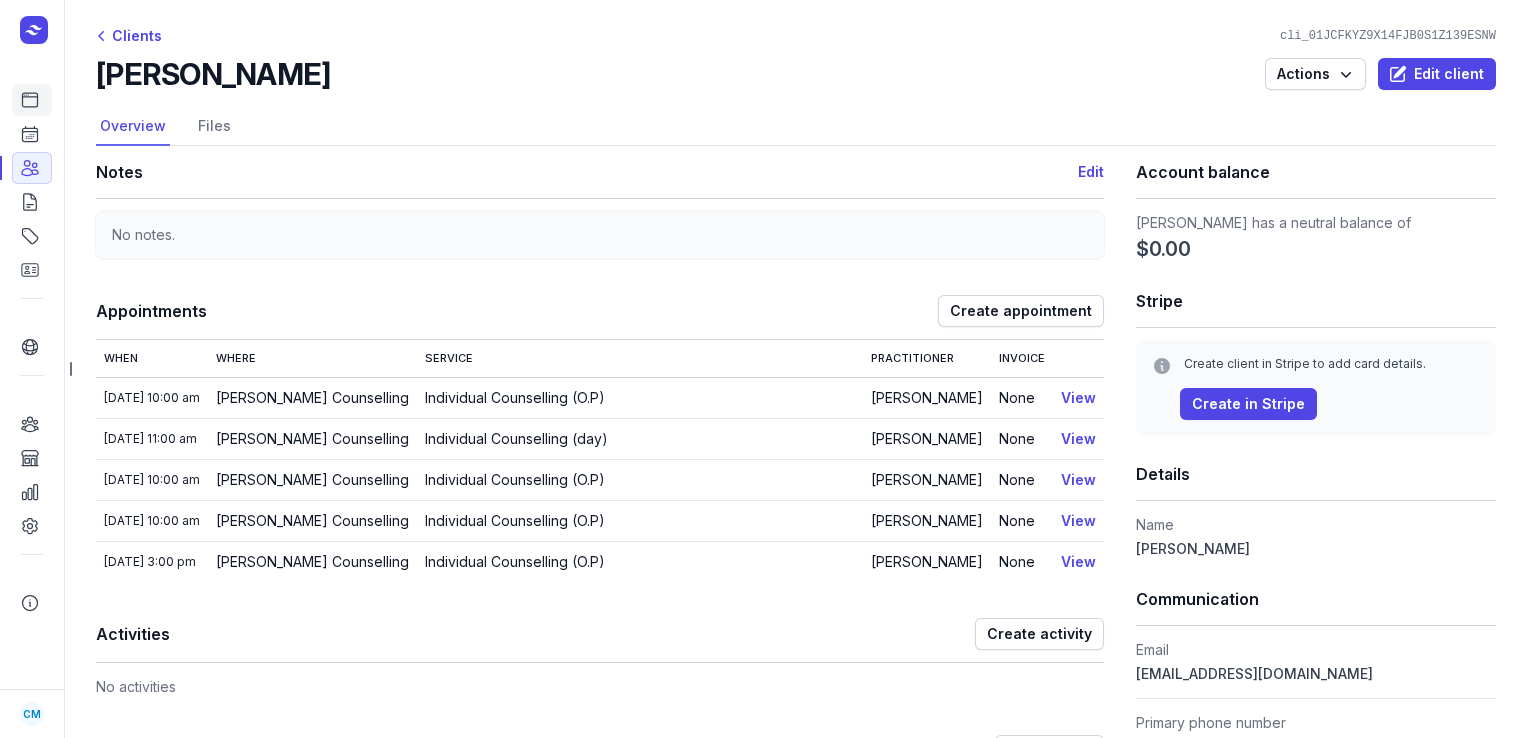 scroll, scrollTop: 0, scrollLeft: 0, axis: both 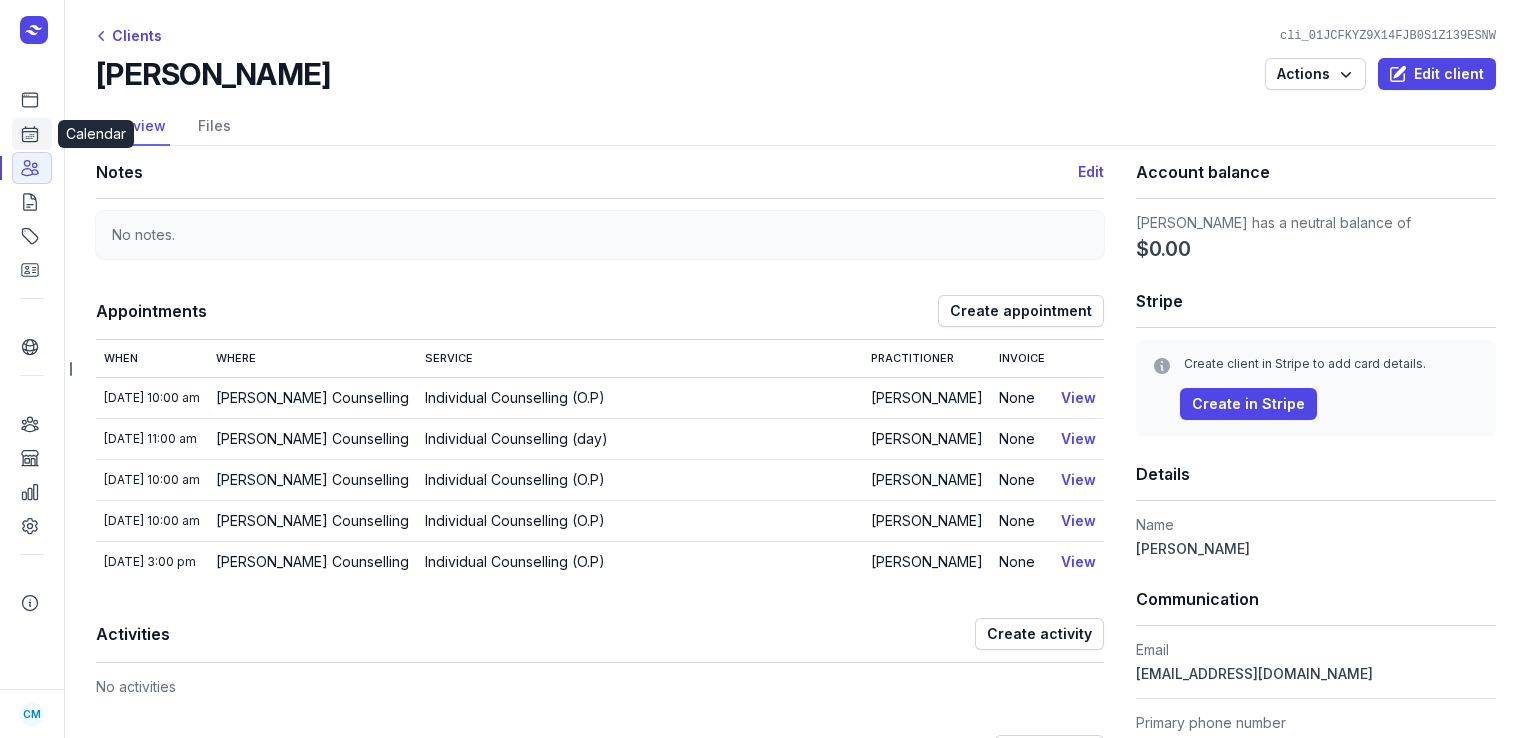 click 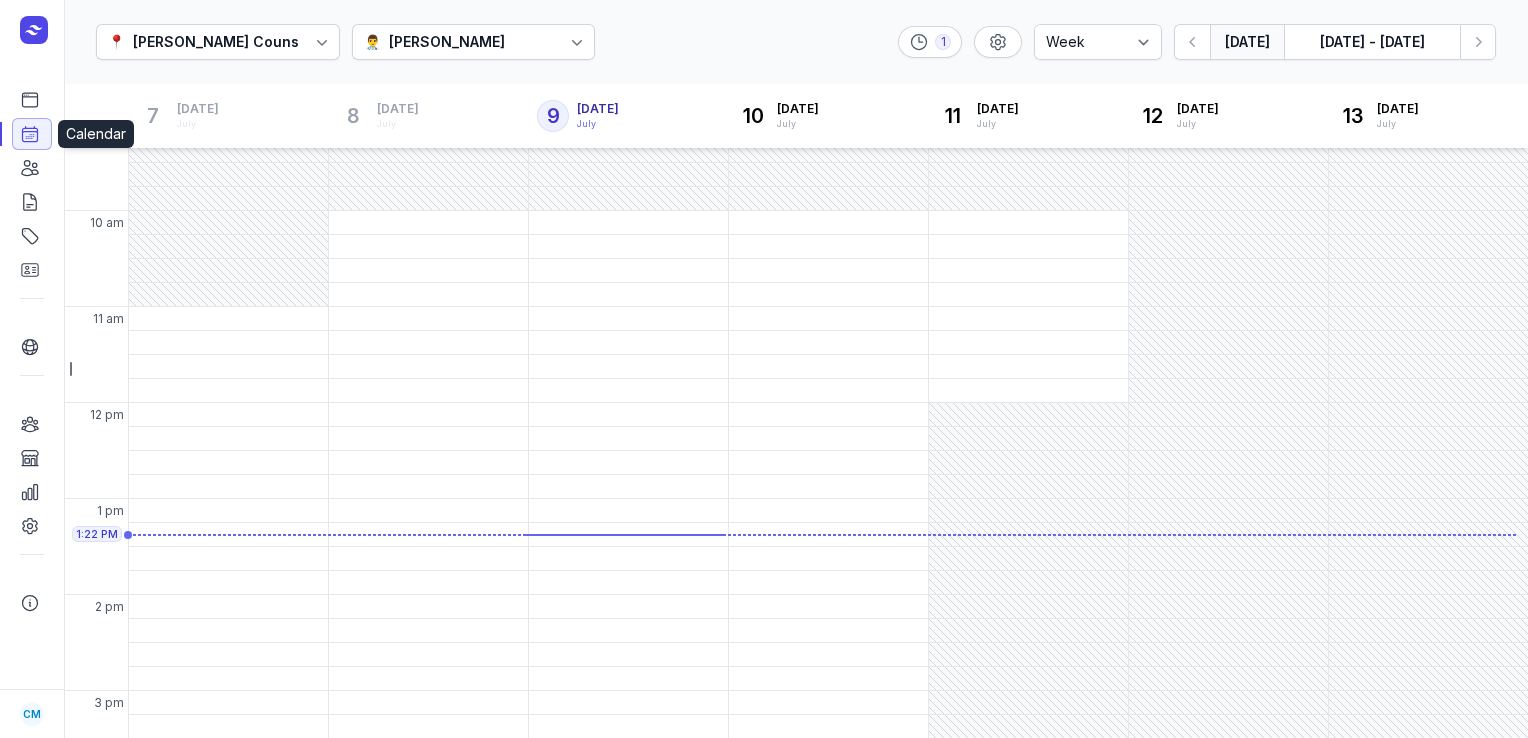 scroll, scrollTop: 265, scrollLeft: 0, axis: vertical 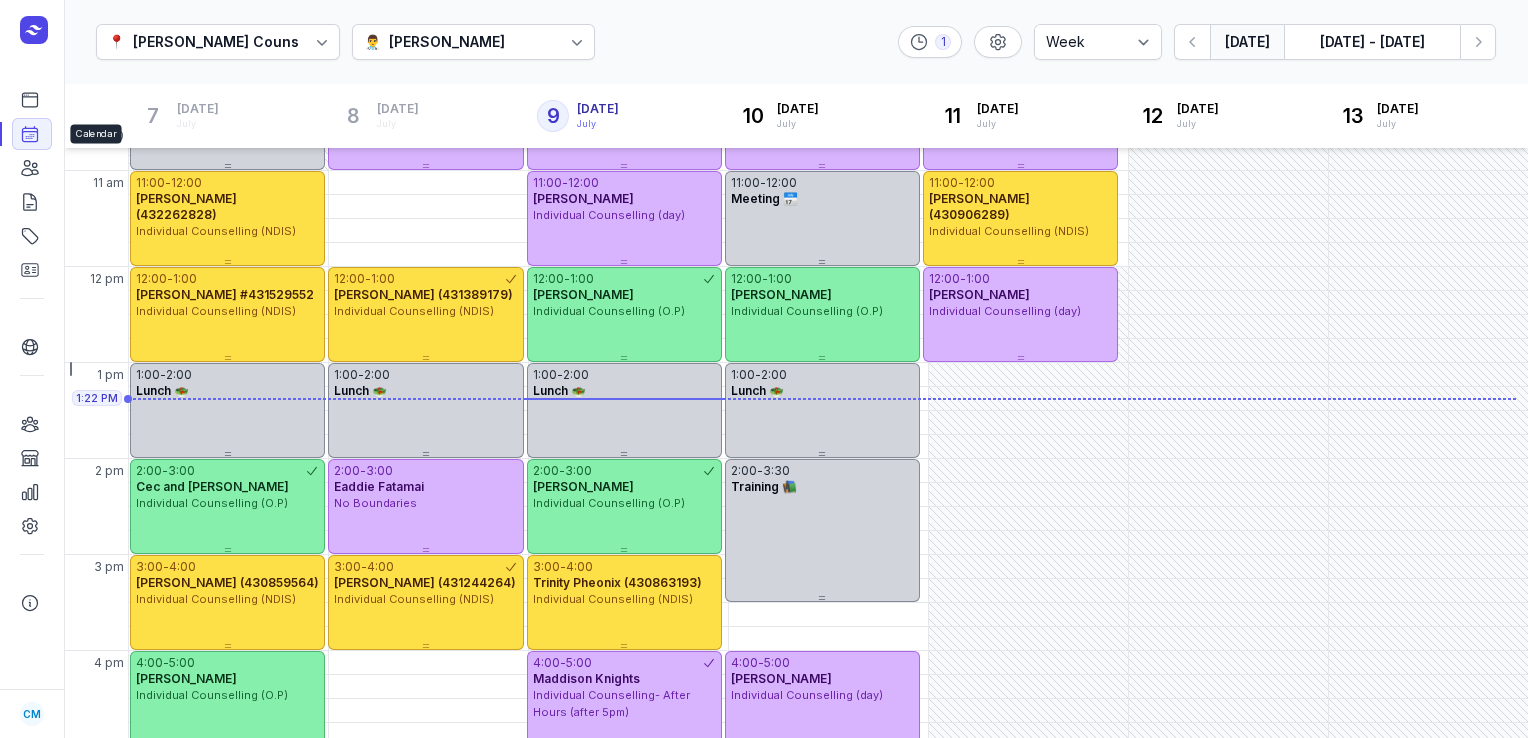 click on "7 [DATE] Mon July" 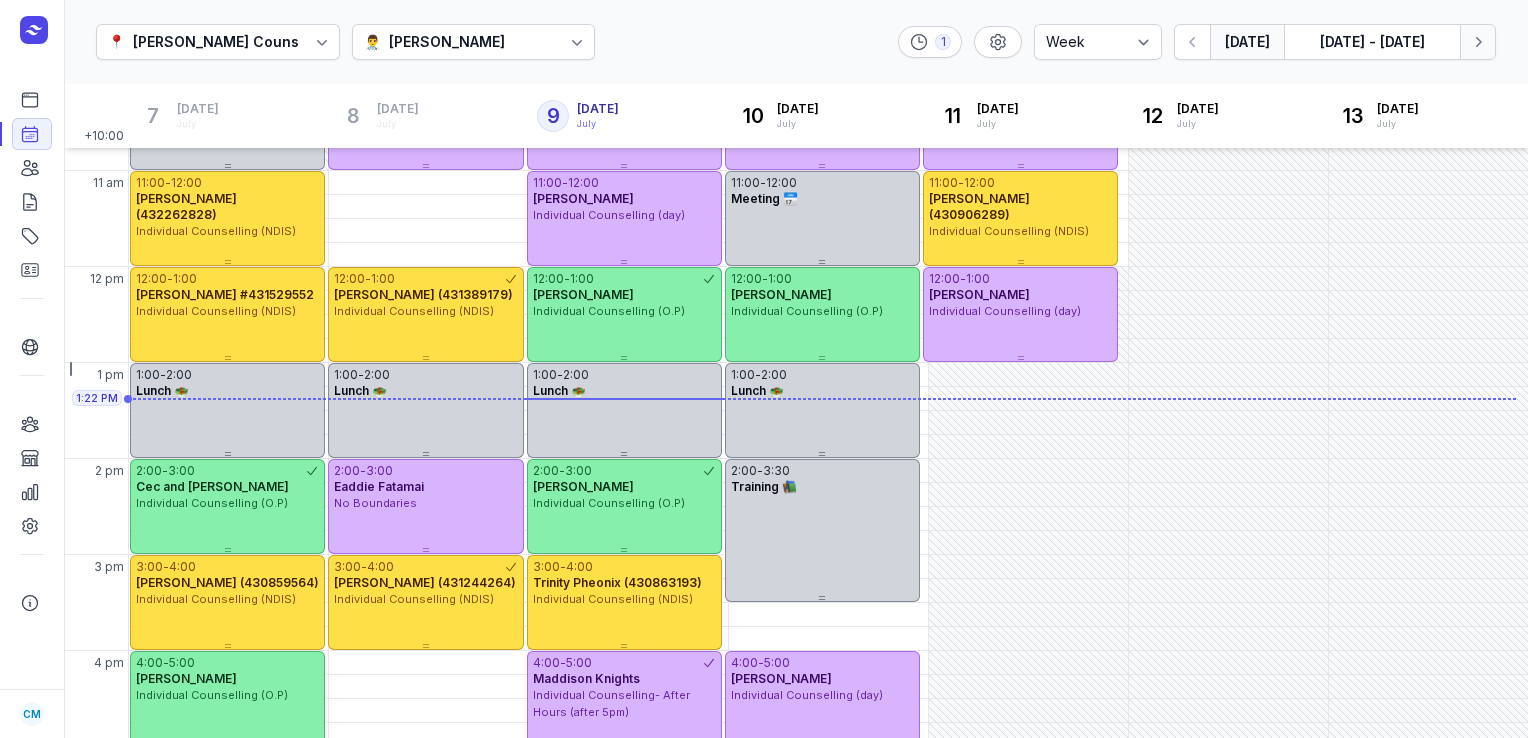 click 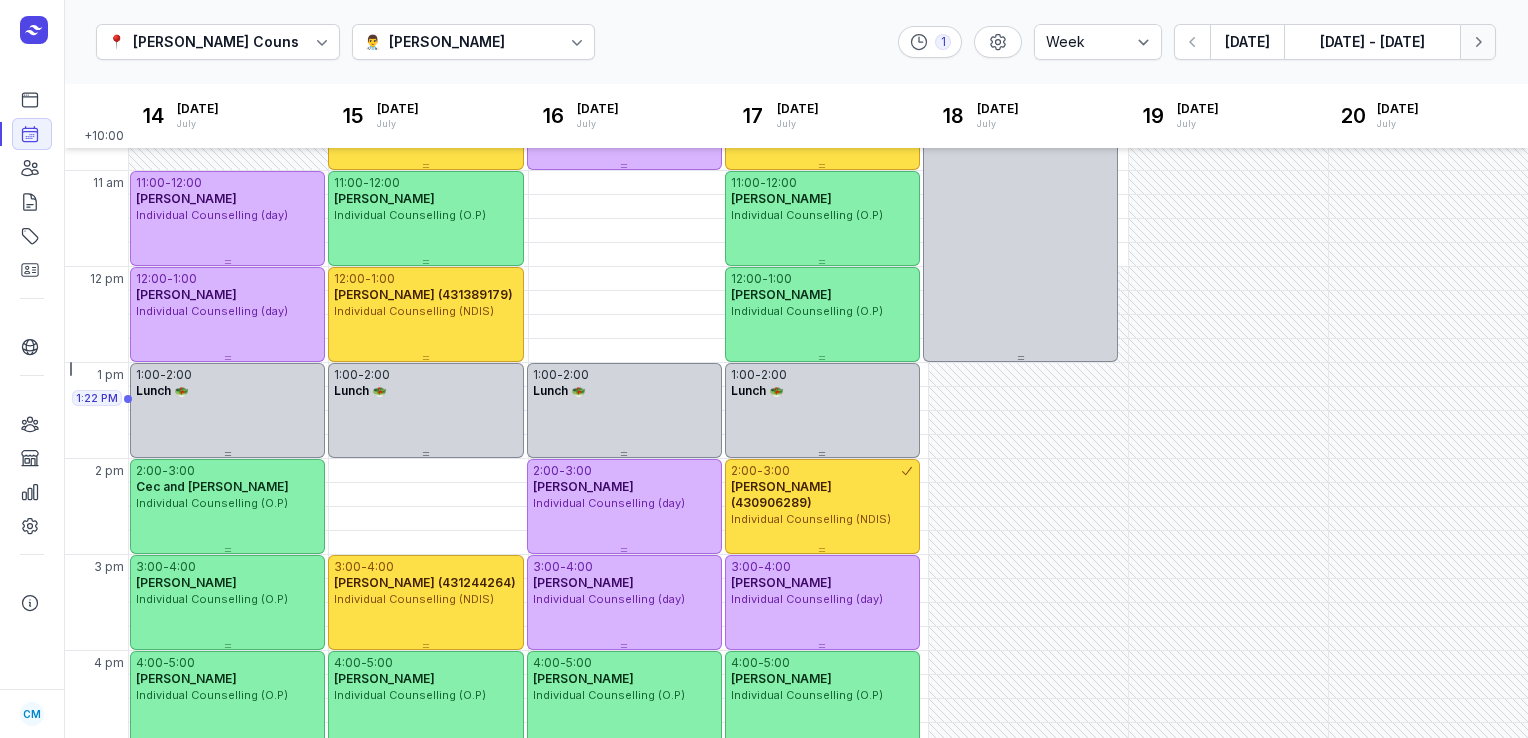 click 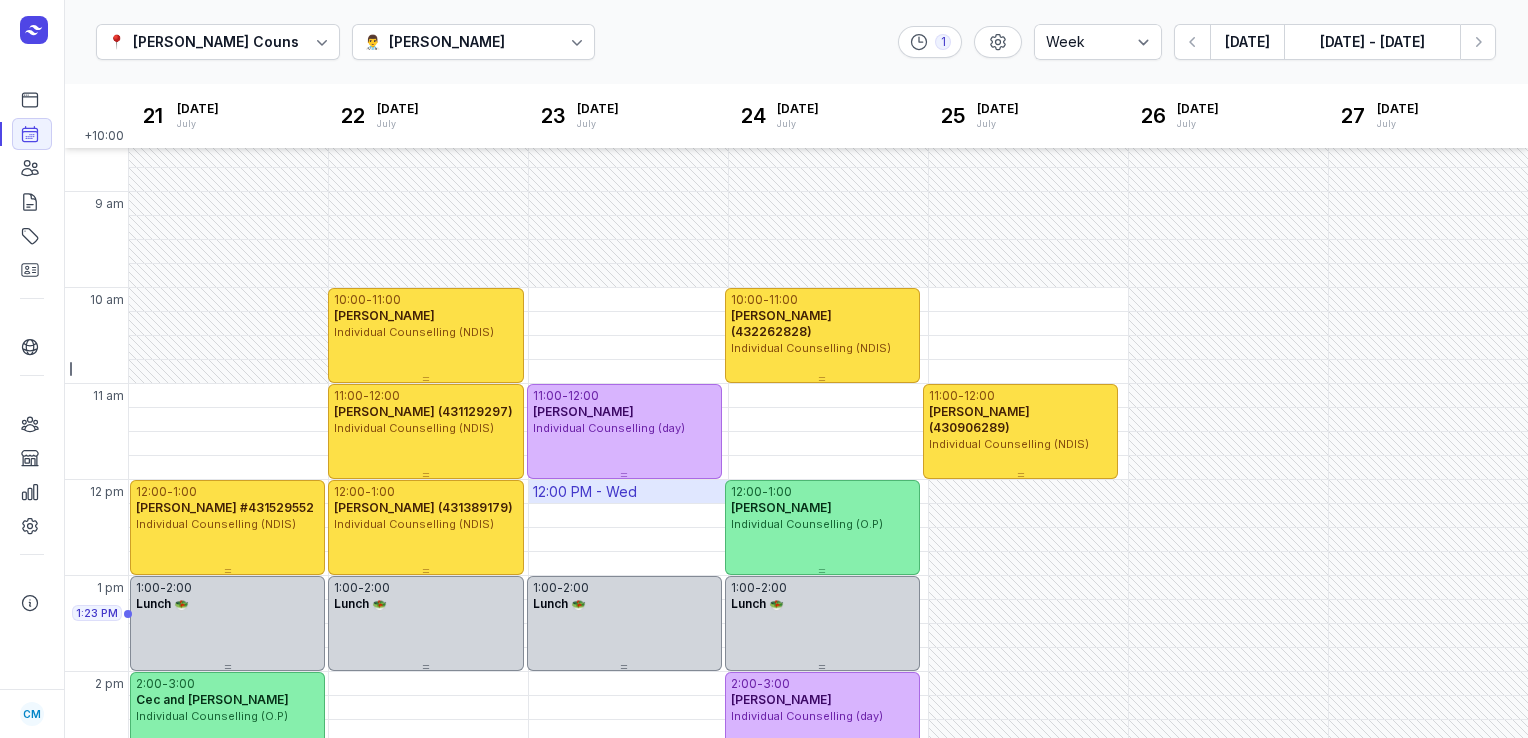 scroll, scrollTop: 51, scrollLeft: 0, axis: vertical 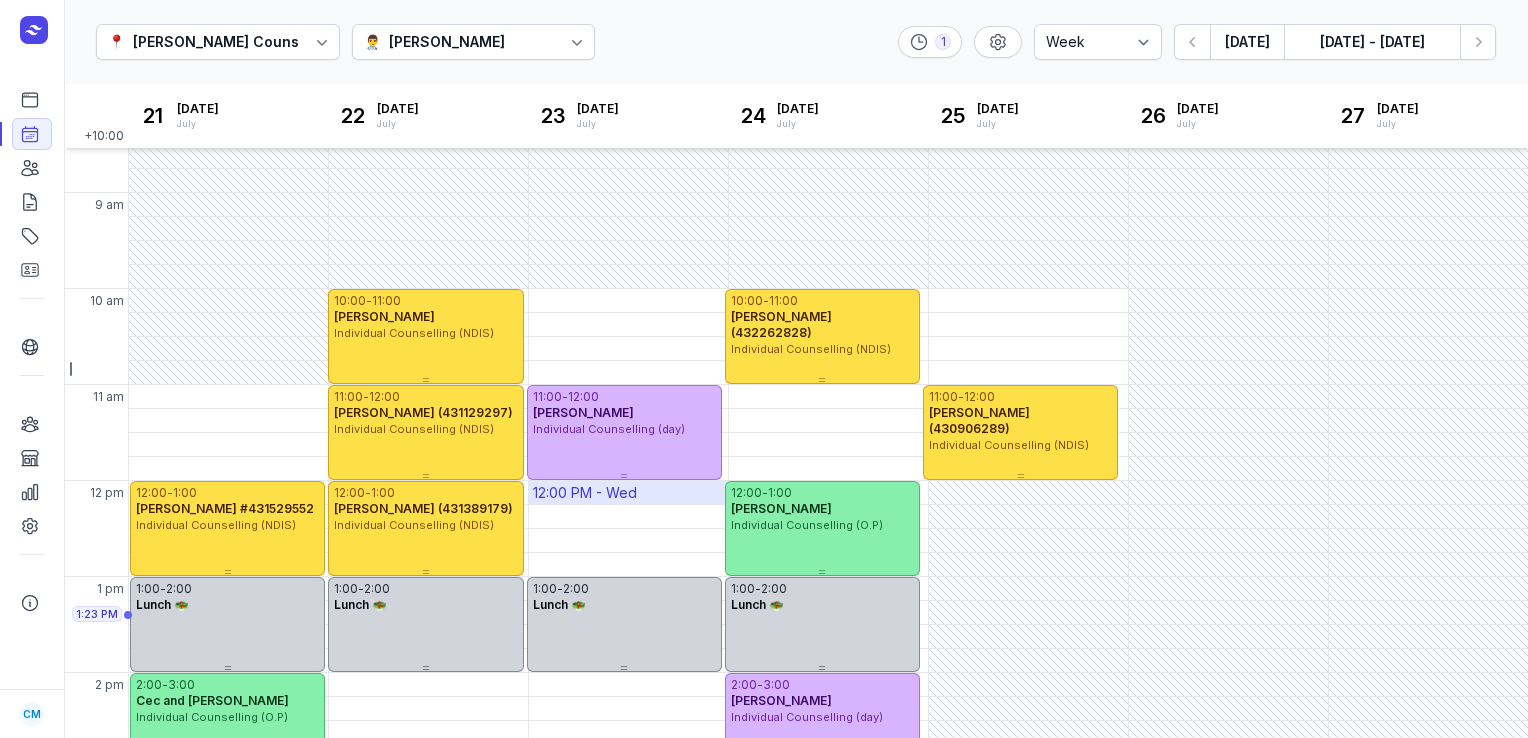 click on "12:00 PM - Wed" at bounding box center (585, 493) 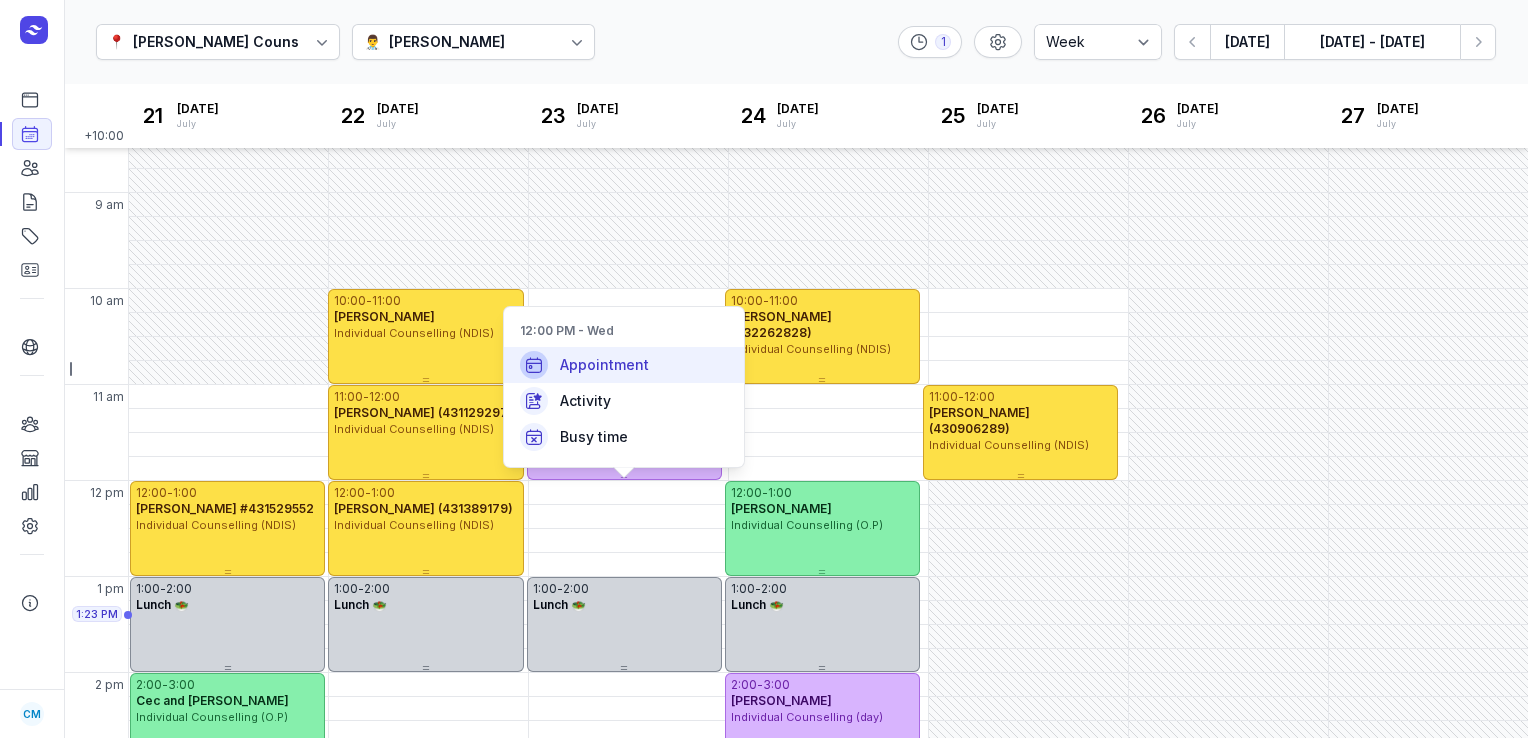 click on "Appointment" at bounding box center (604, 365) 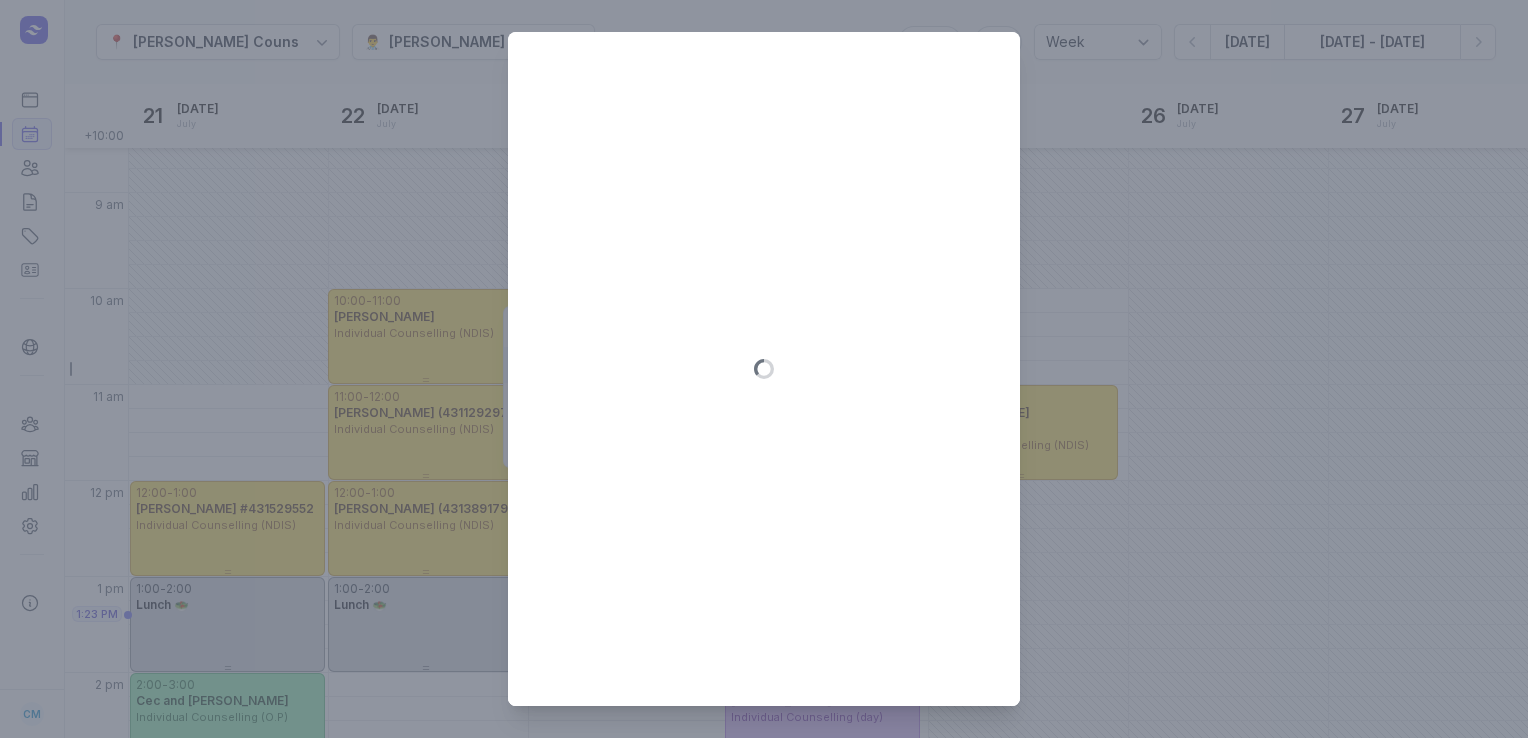 type on "[DATE]" 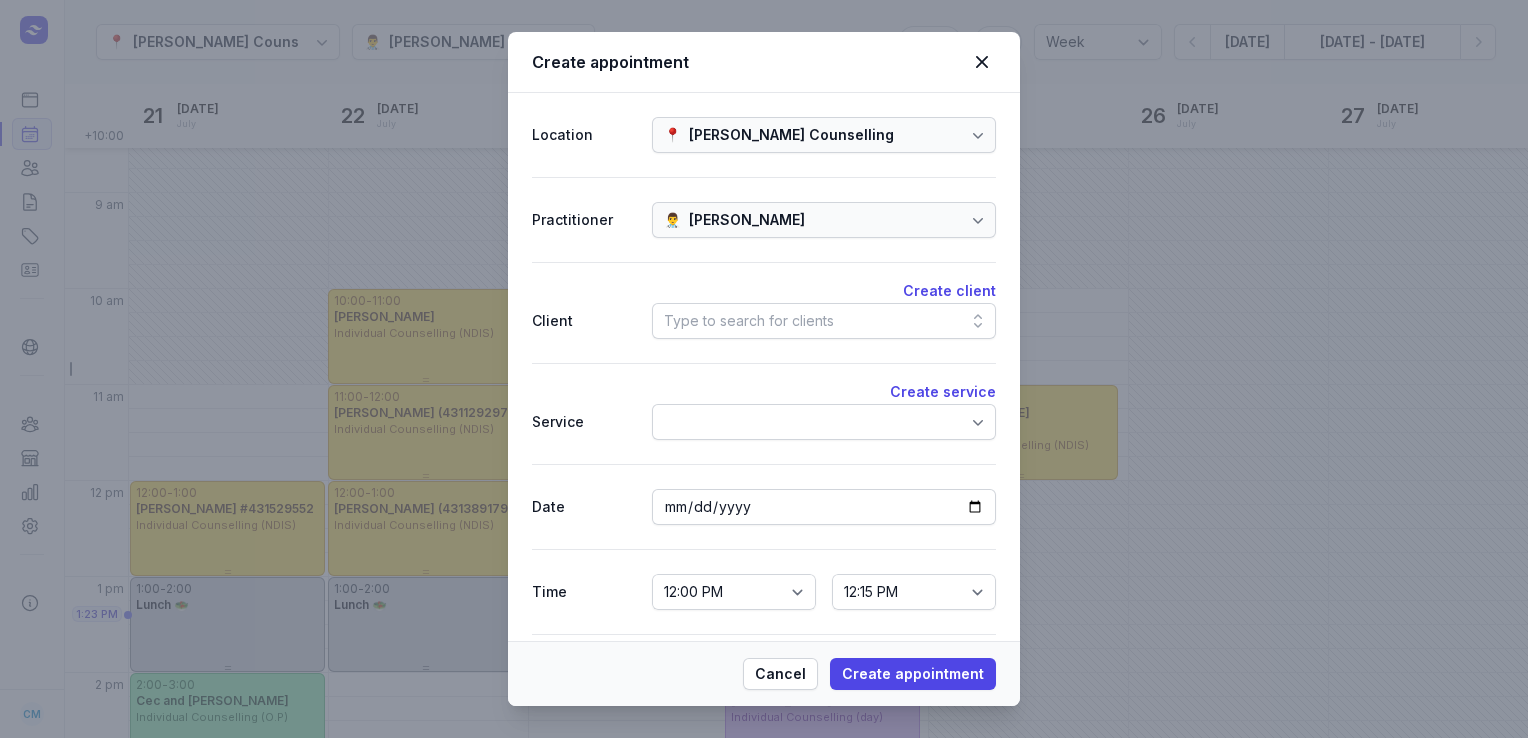 click on "Type to search for clients" 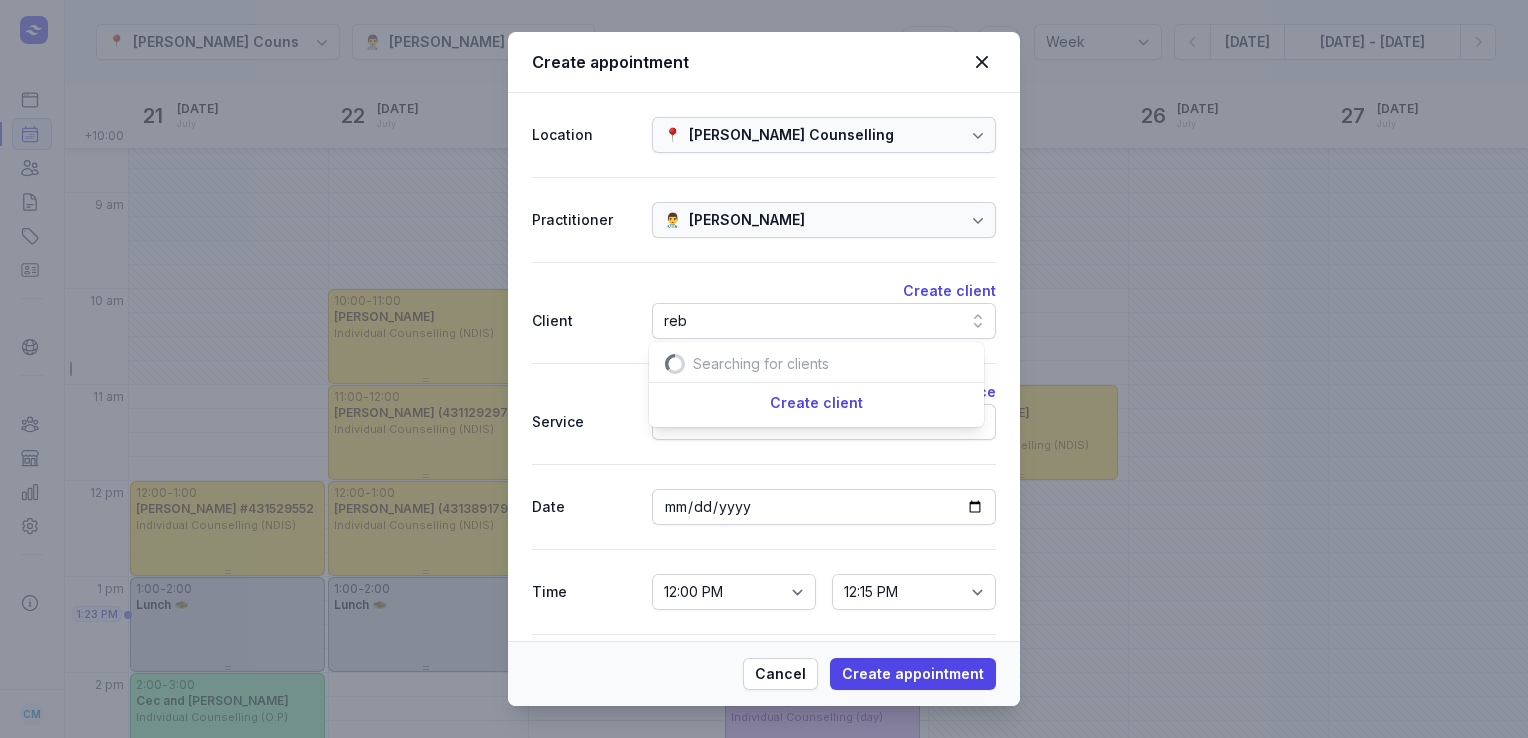 scroll, scrollTop: 0, scrollLeft: 19, axis: horizontal 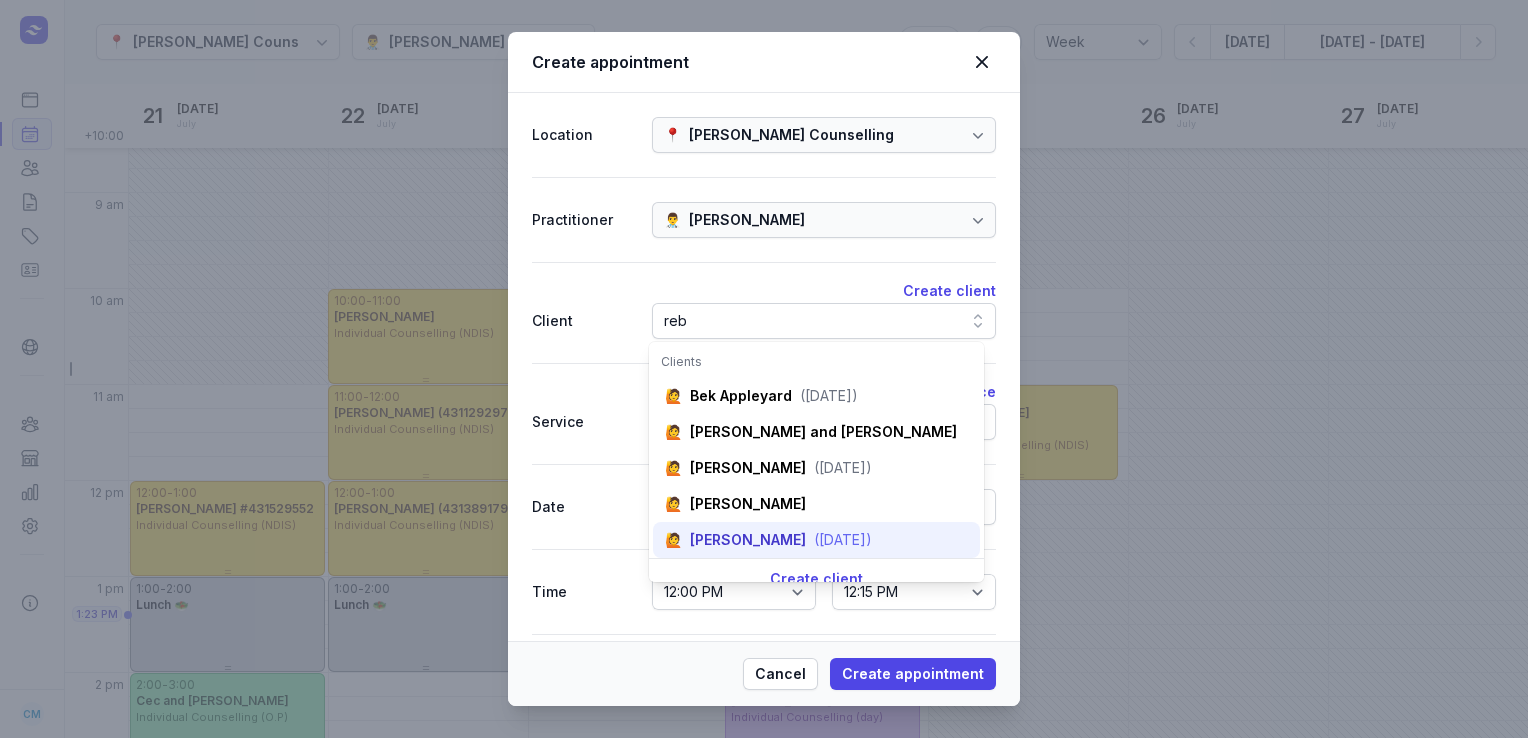 type on "reb" 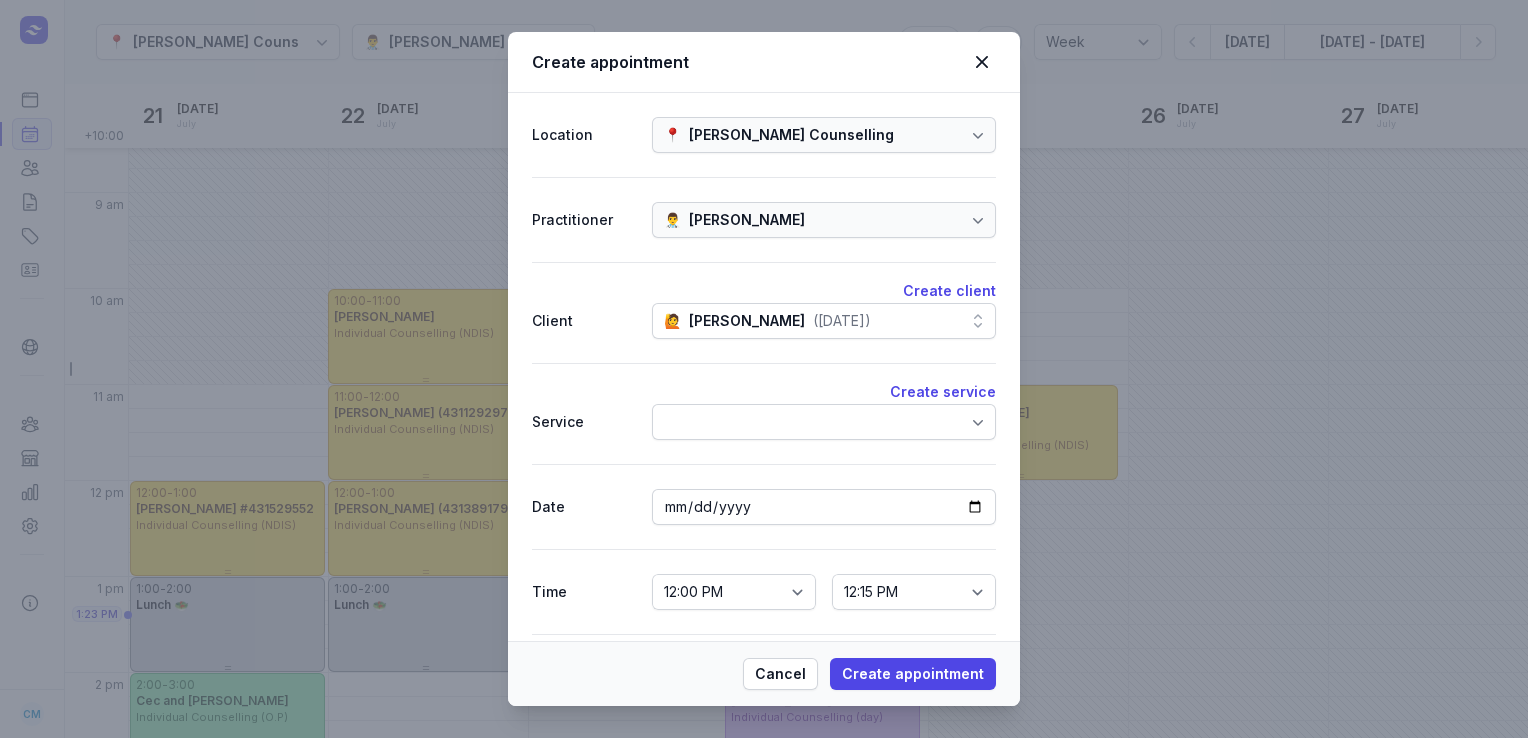 click at bounding box center [824, 422] 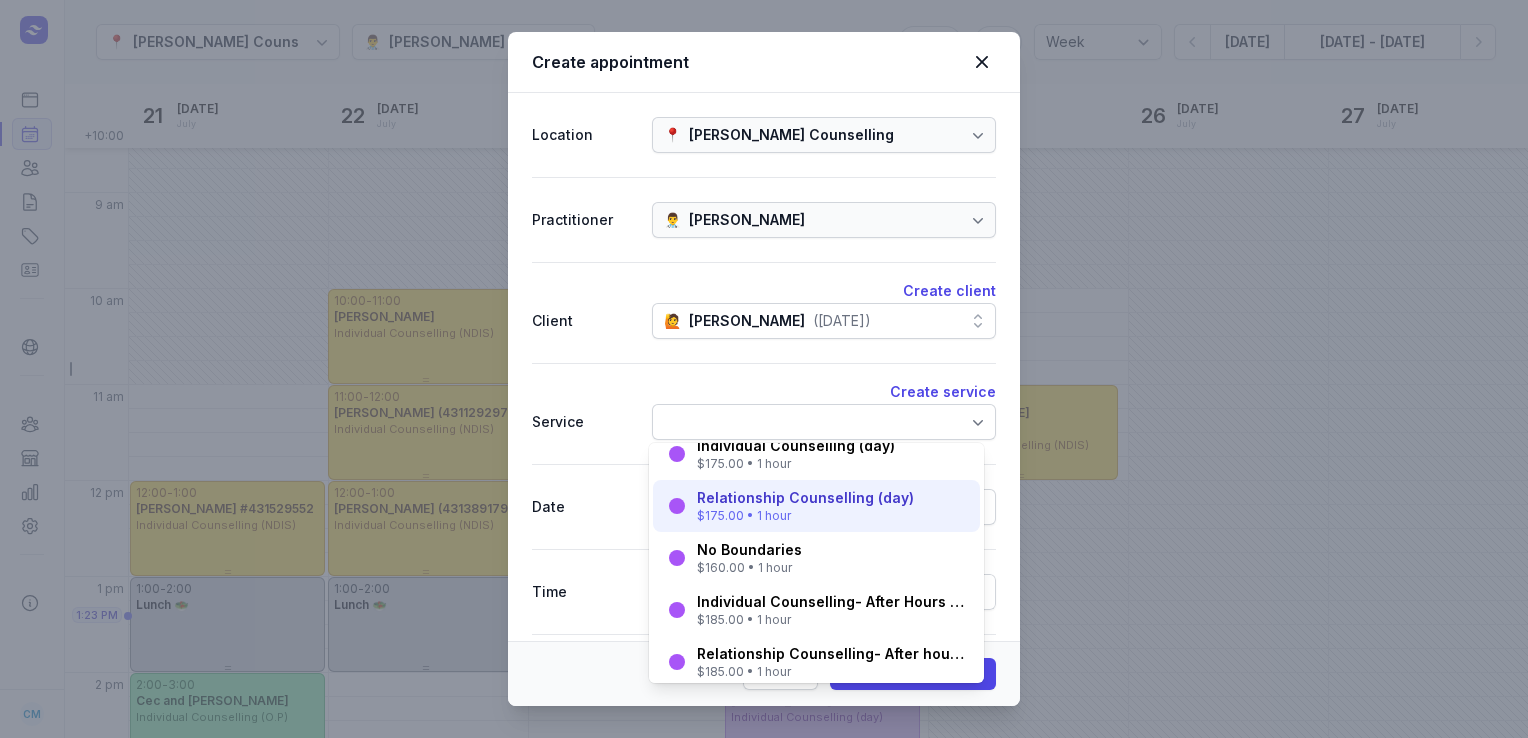 scroll, scrollTop: 50, scrollLeft: 0, axis: vertical 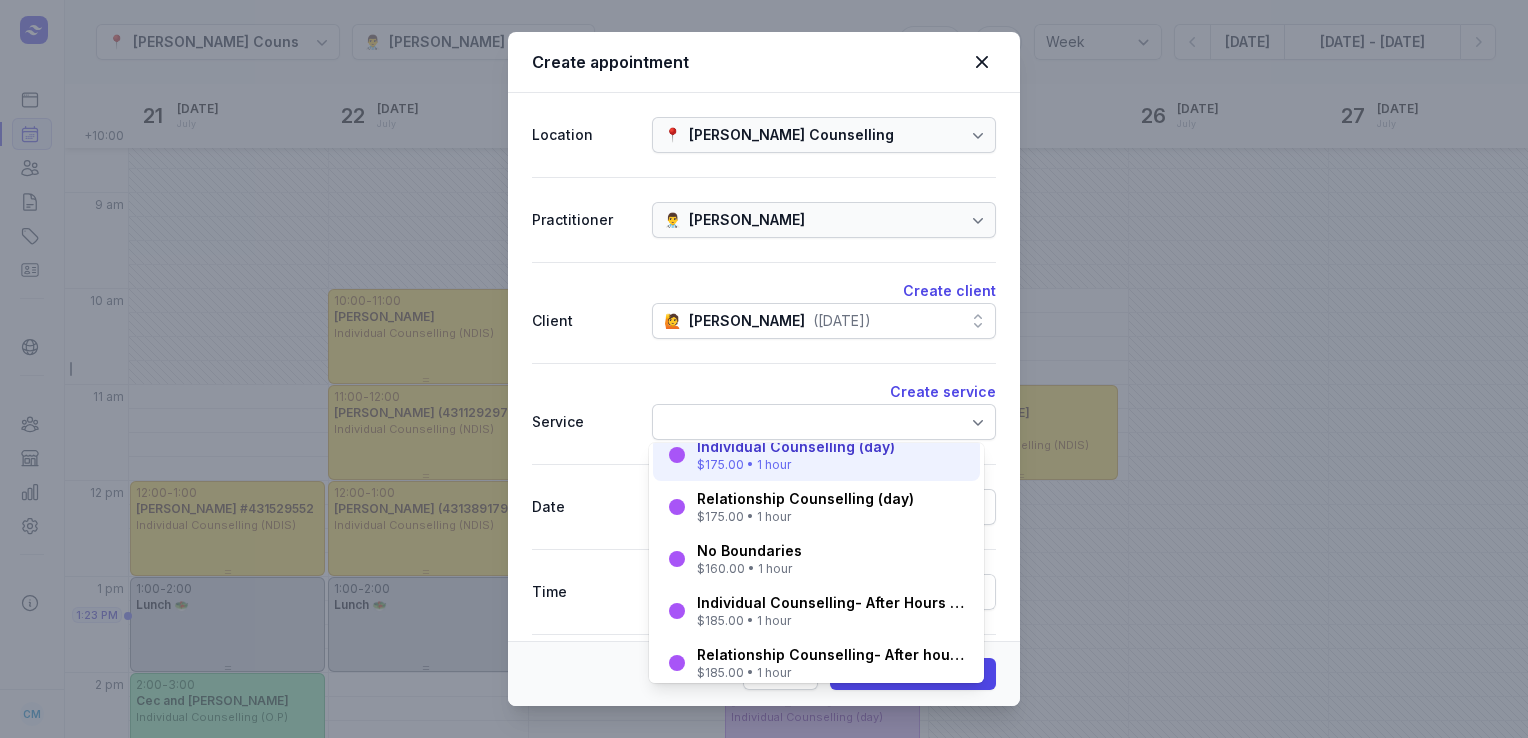 click on "$175.00 • 1 hour" at bounding box center [796, 465] 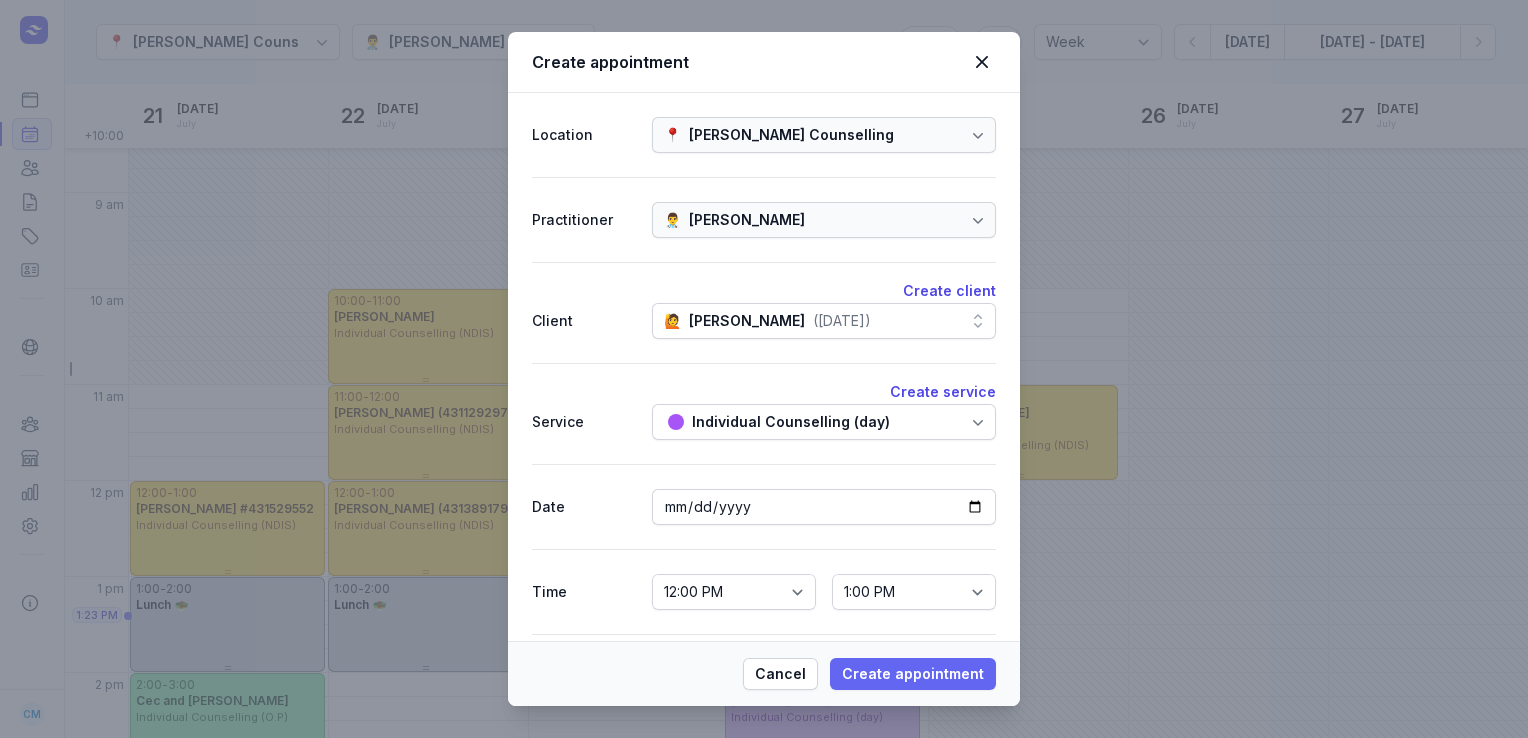 click on "Create appointment" at bounding box center [913, 674] 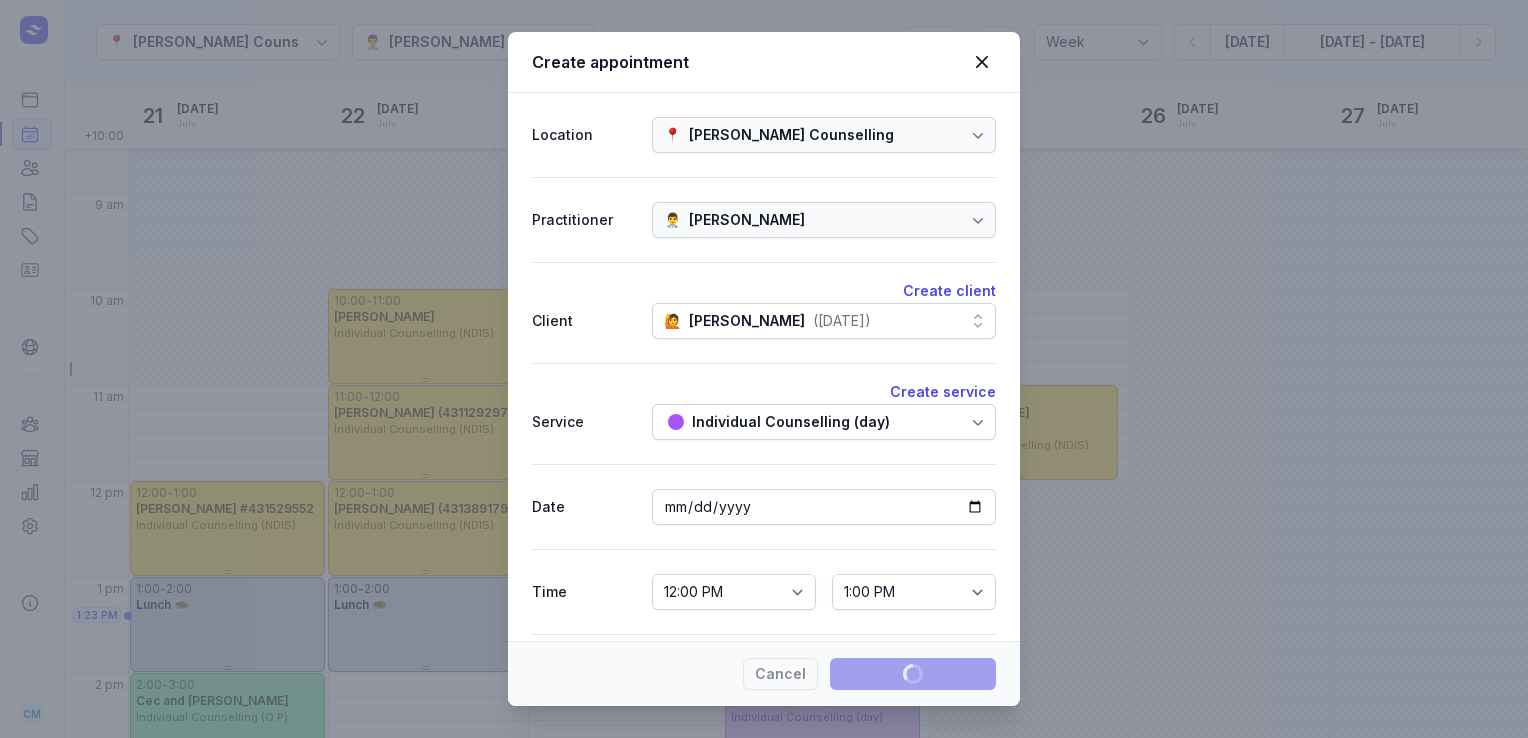 type 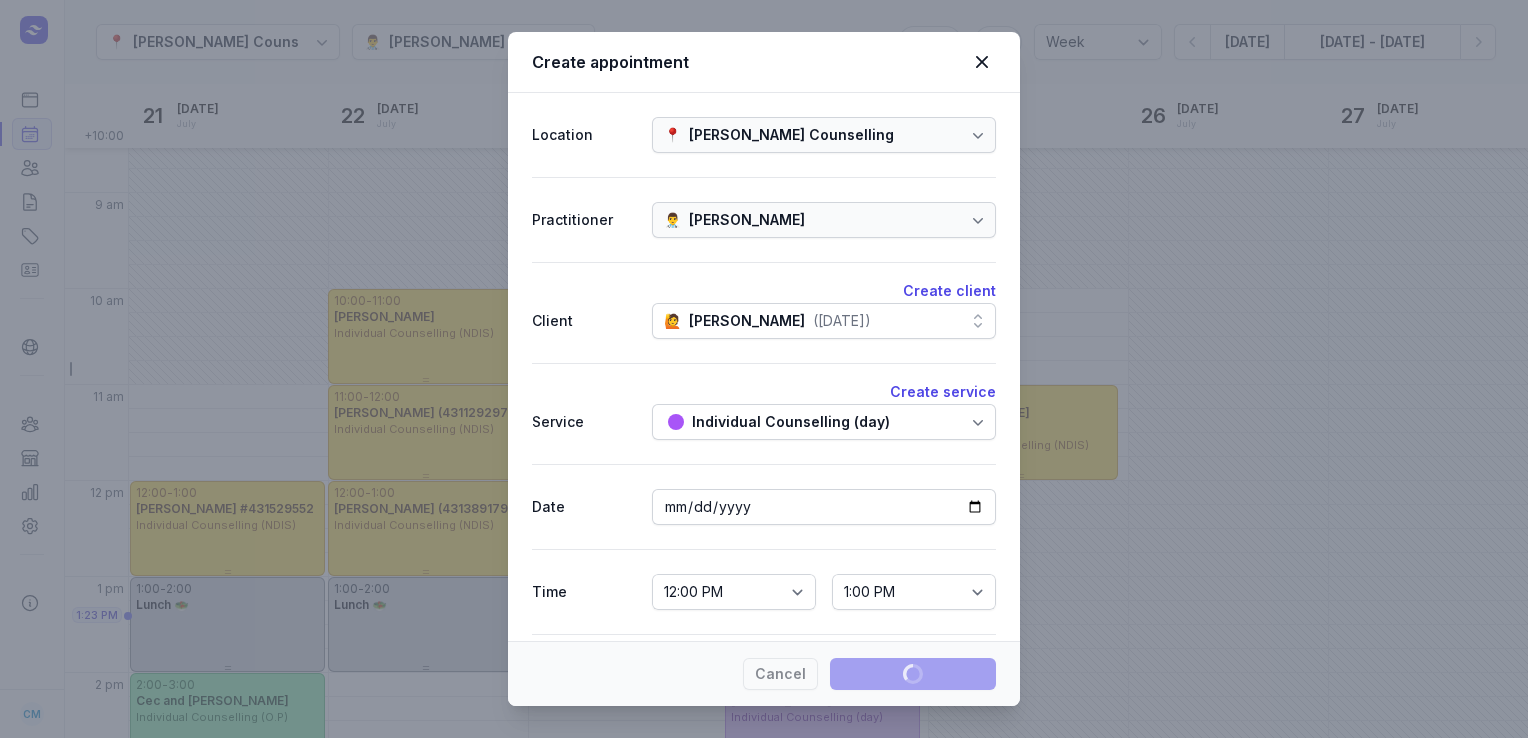 select 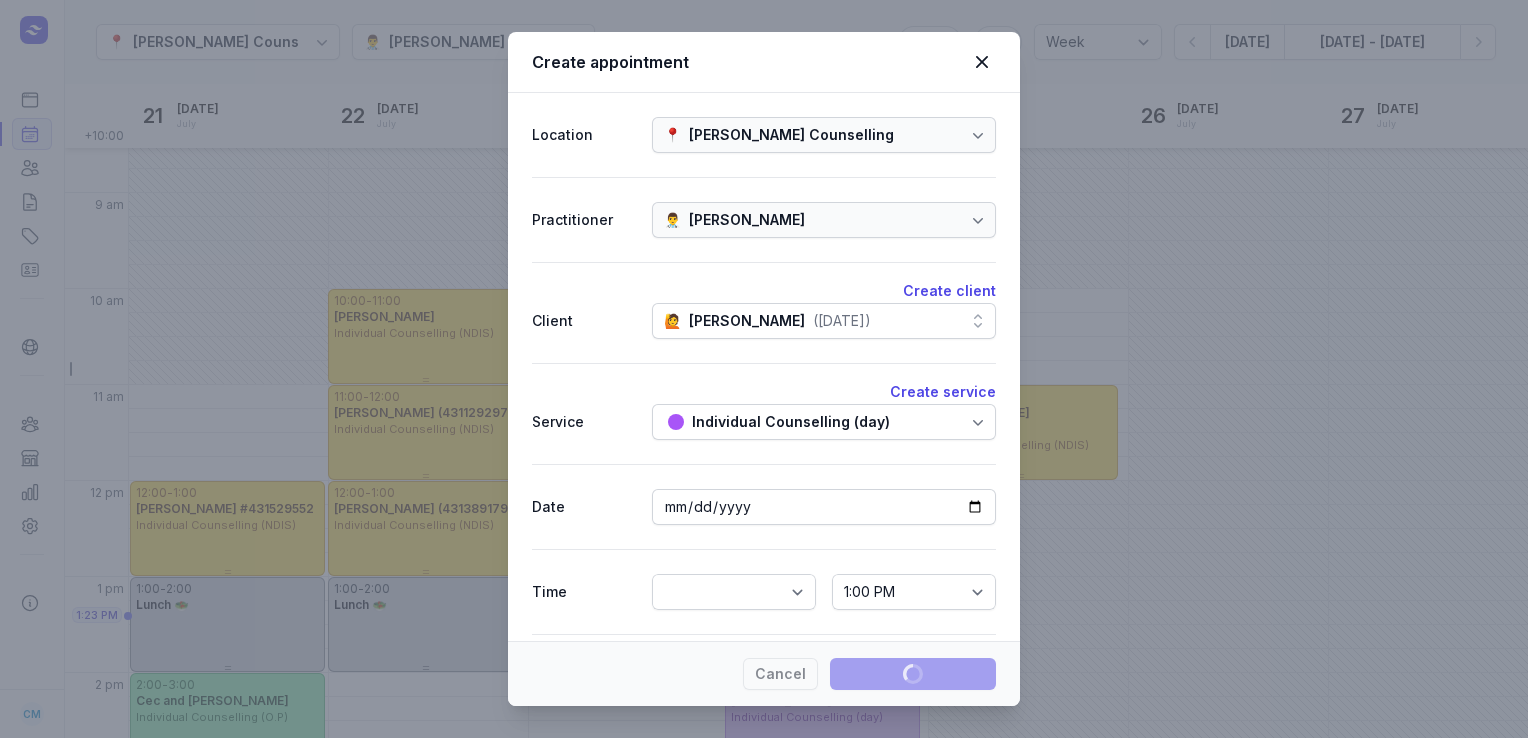 select 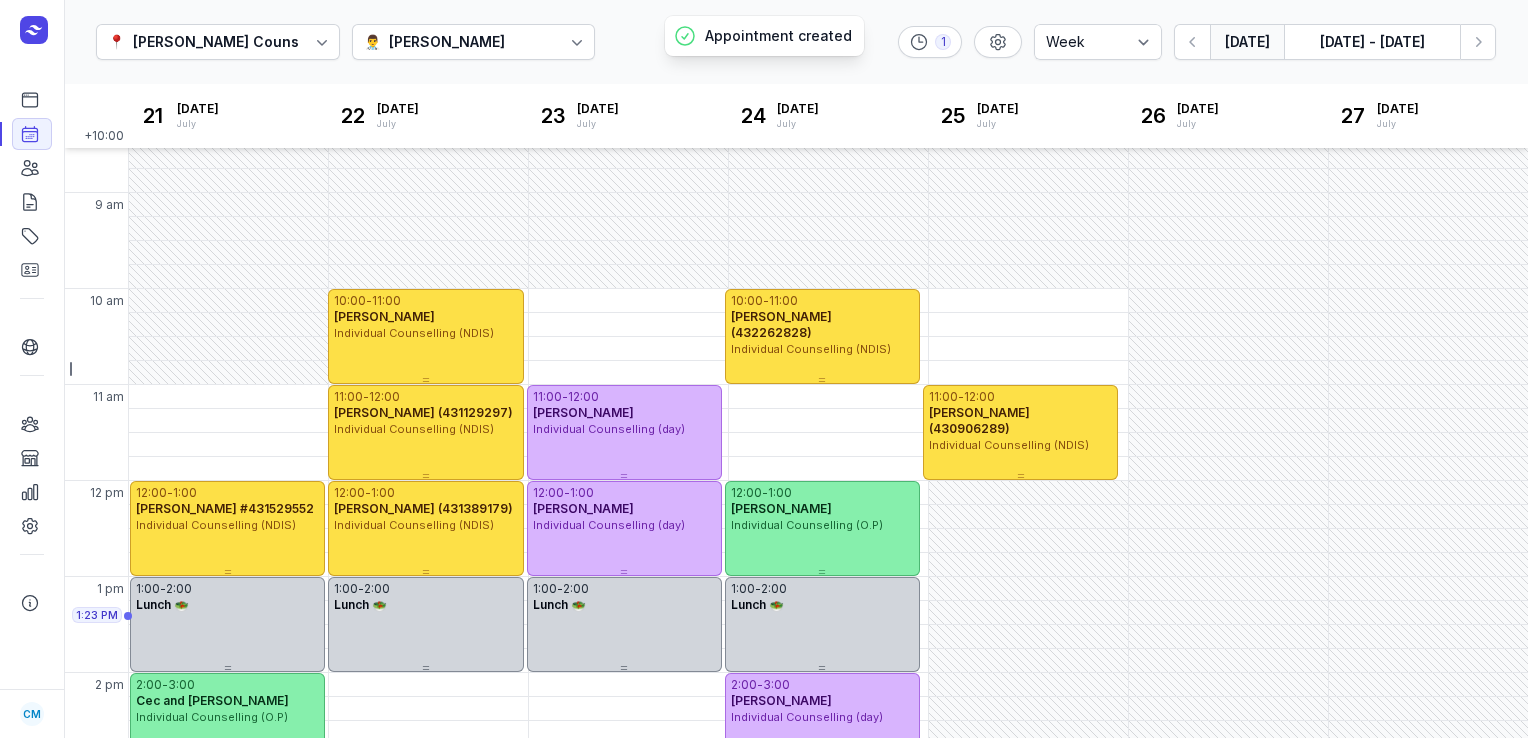 click on "[DATE]" at bounding box center (1247, 42) 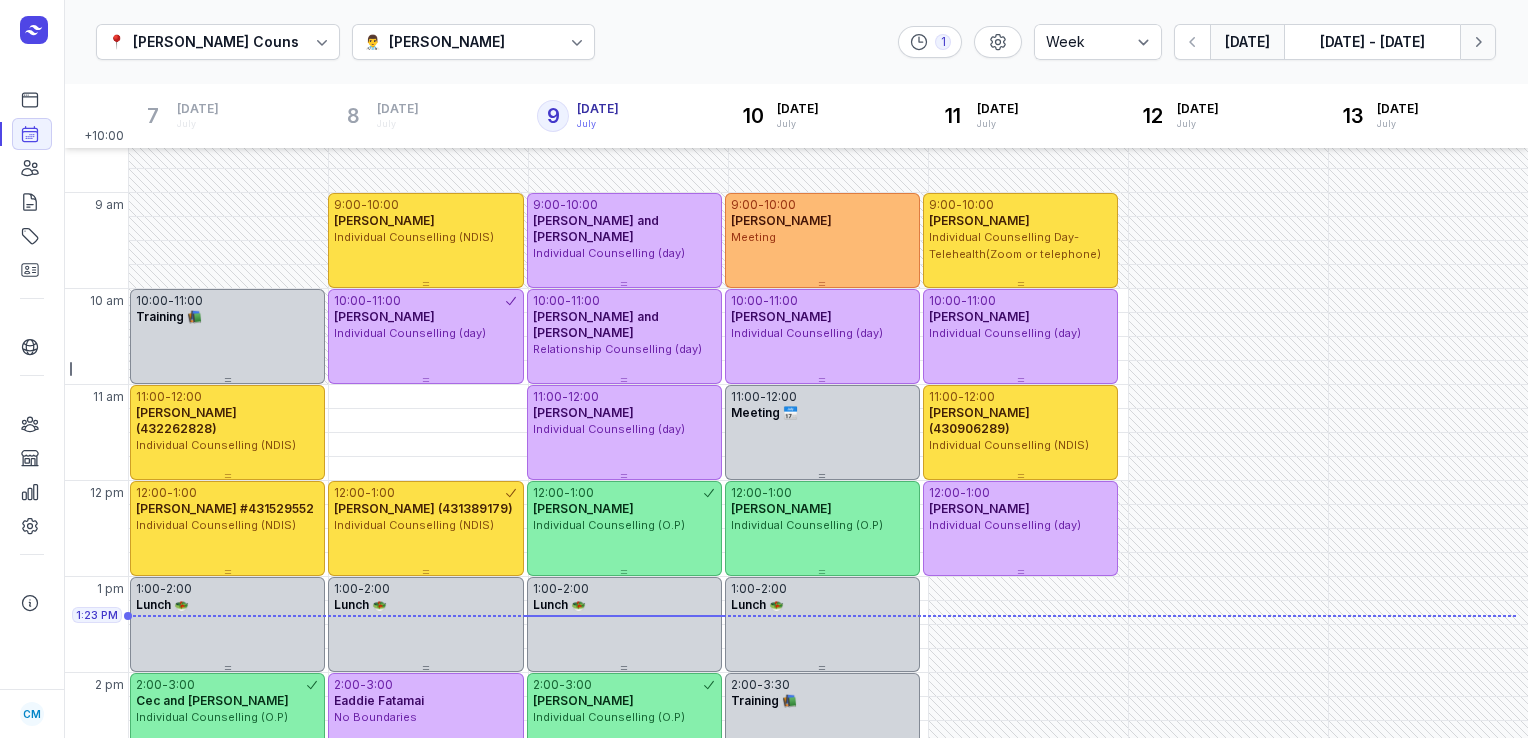 click on "Next week" 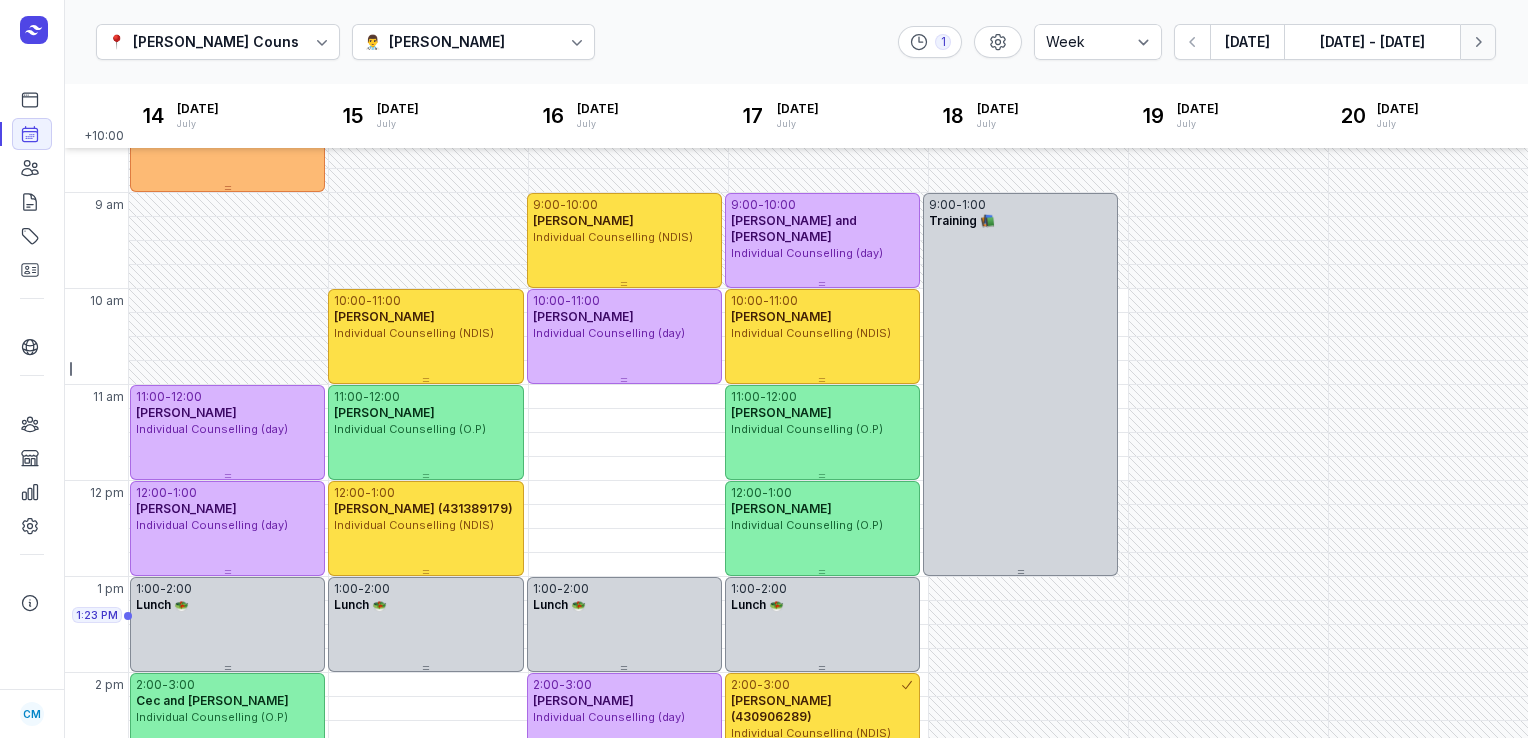 click on "Next week" 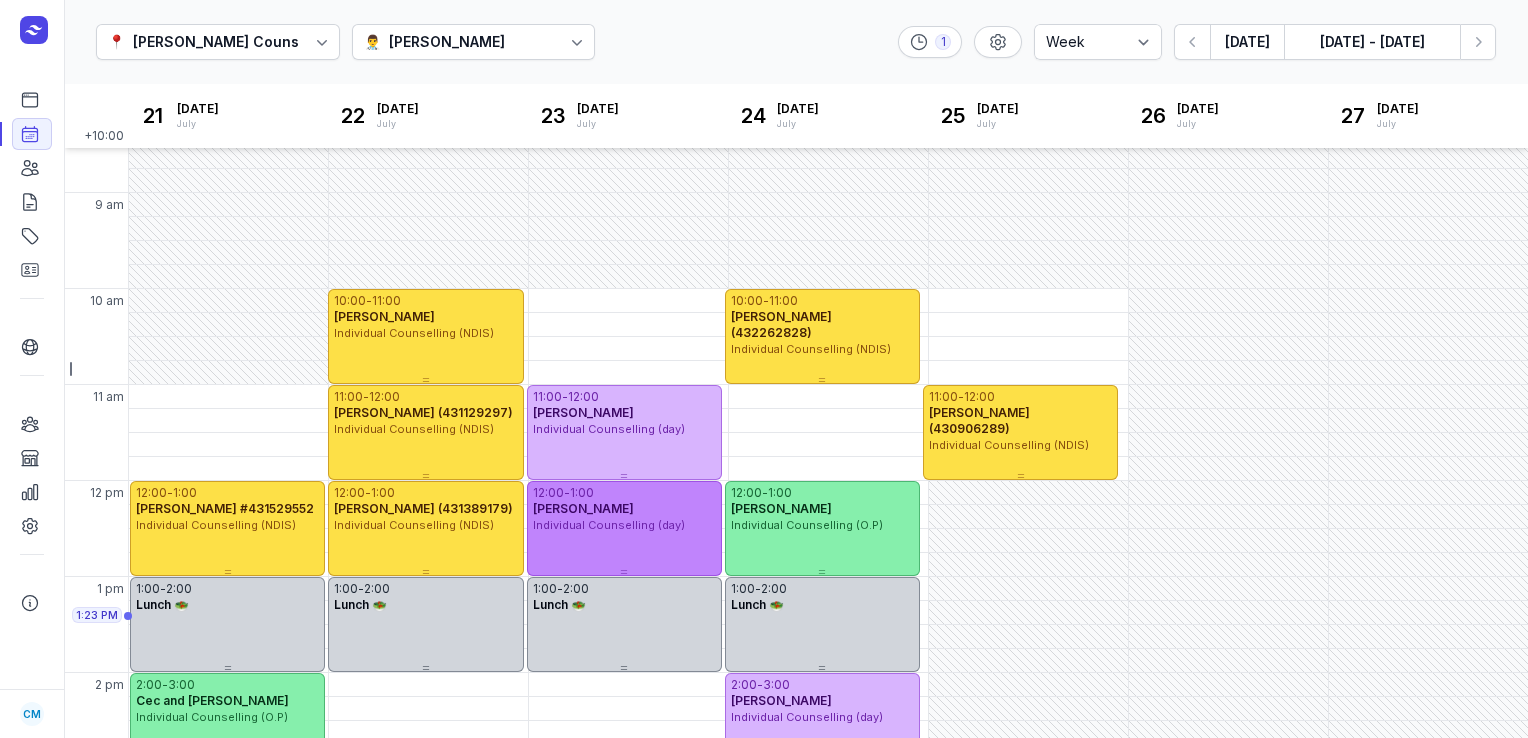 click on "Individual Counselling (day)" at bounding box center [609, 525] 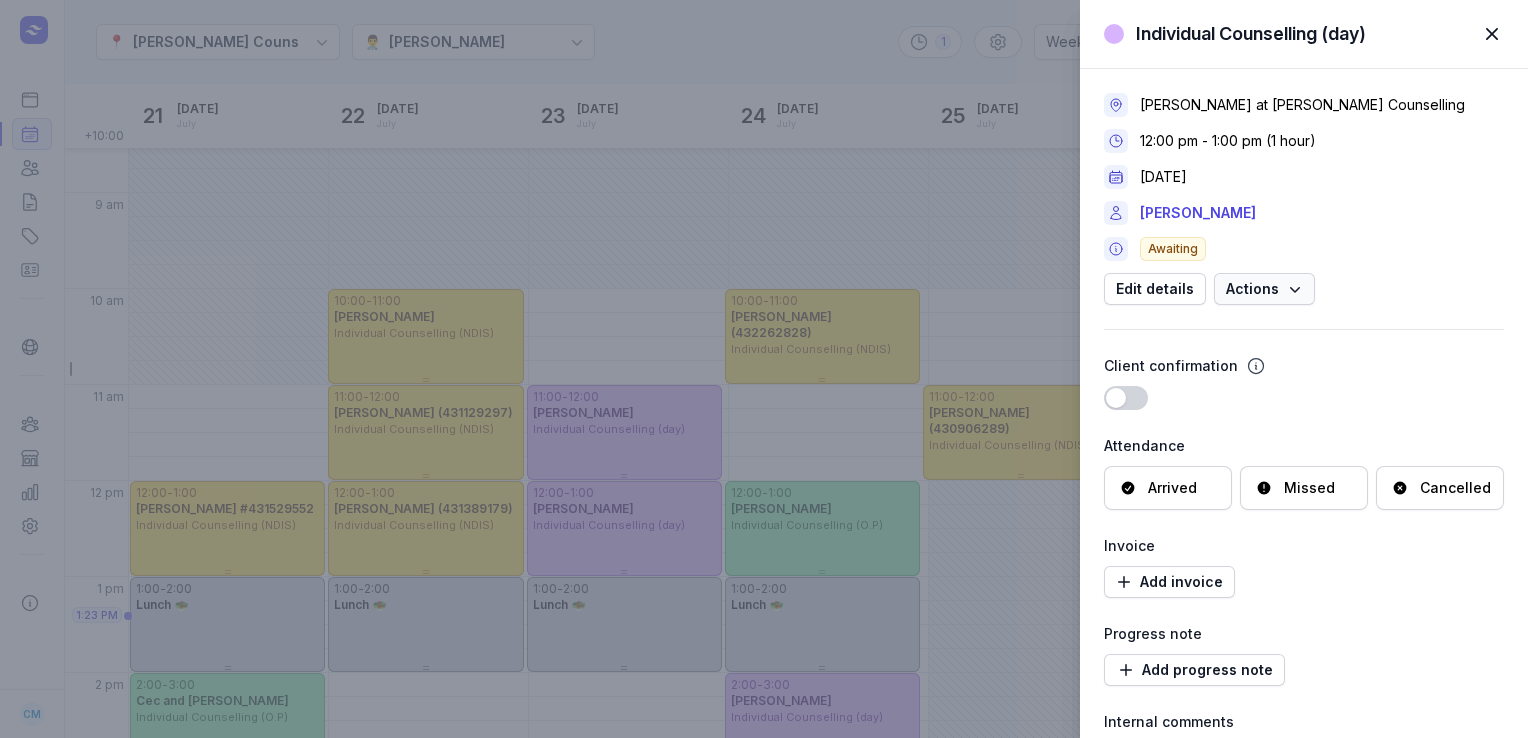 click on "Actions" at bounding box center (1264, 289) 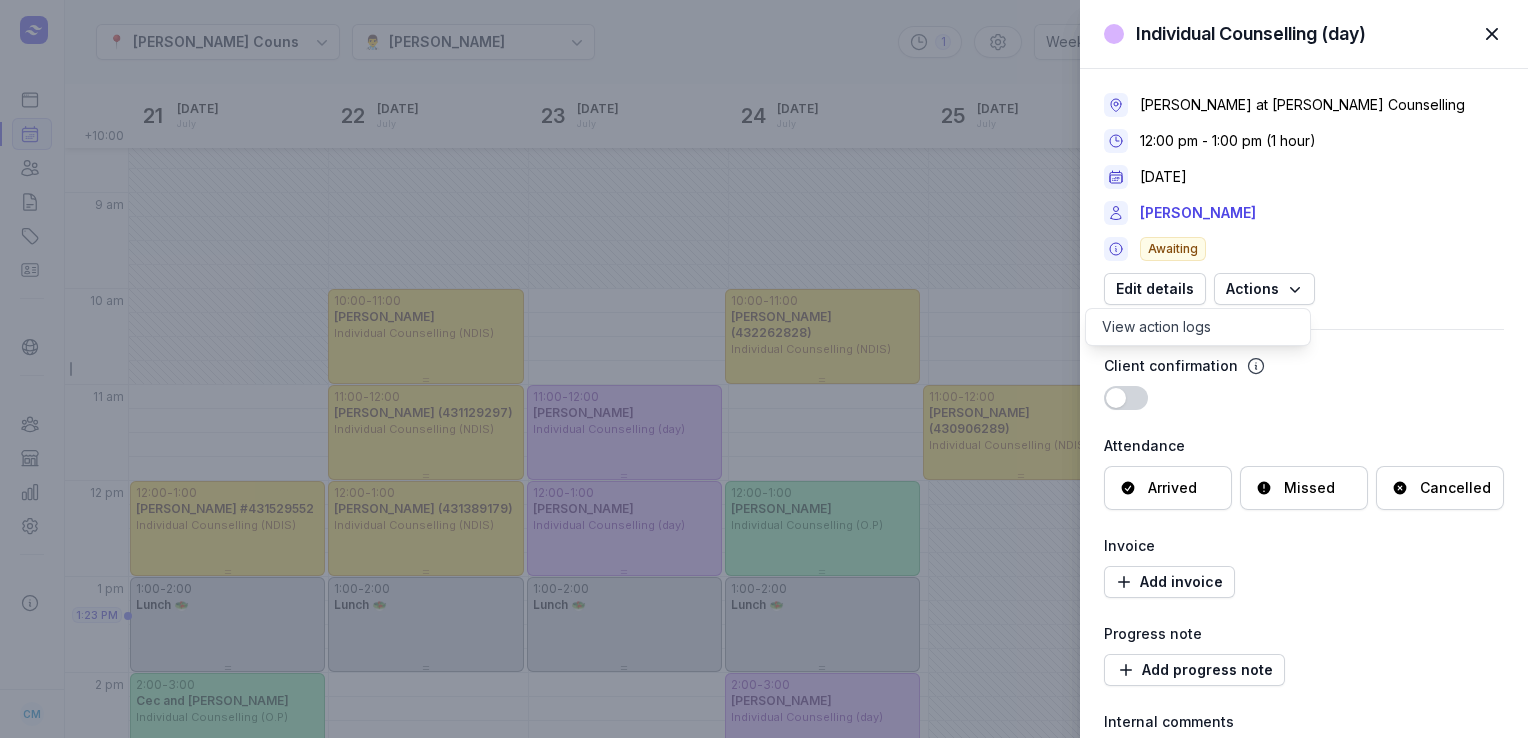 click on "Awaiting" at bounding box center [1304, 249] 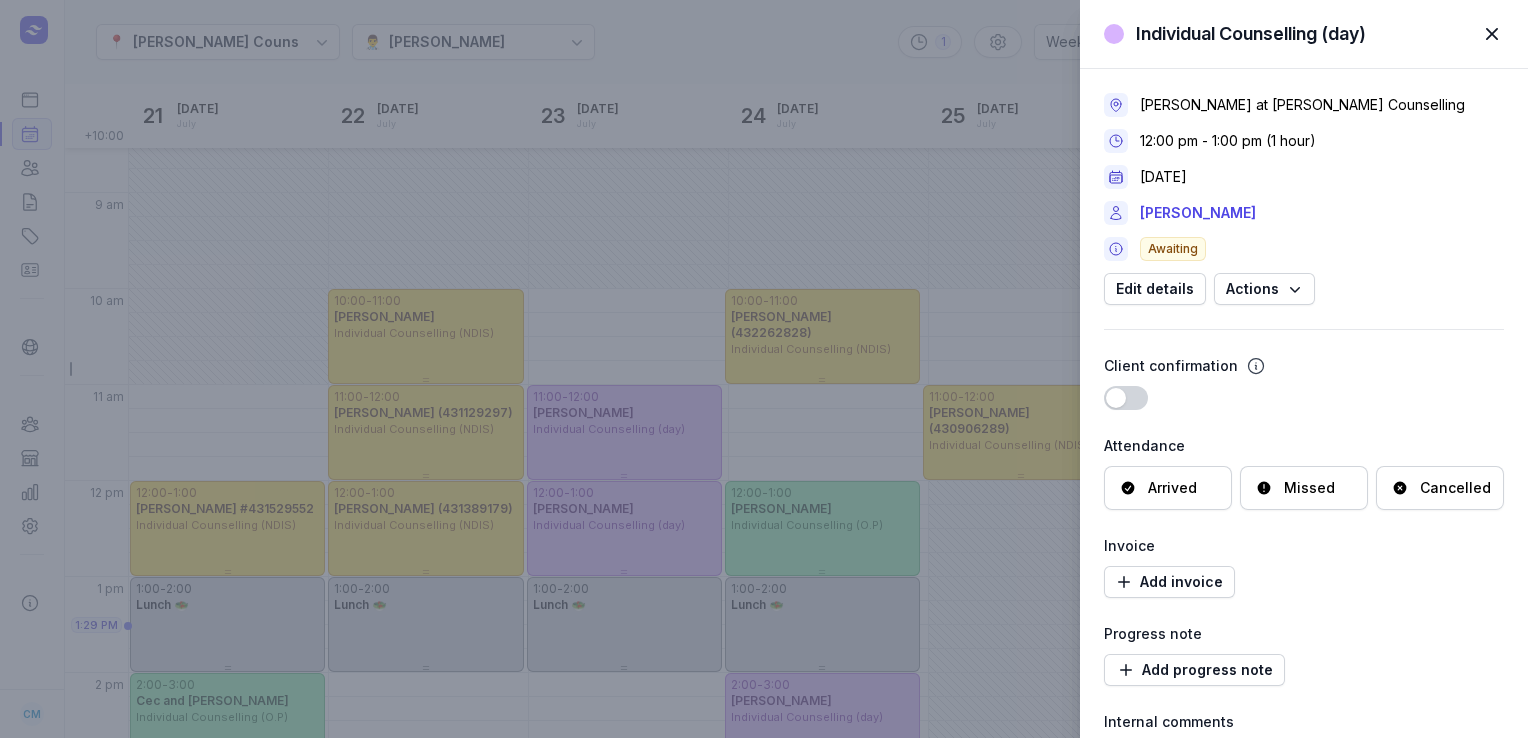 click on "Individual Counselling (day) Close panel [PERSON_NAME] at [PERSON_NAME] Counselling 12:00 pm - 1:00 pm (1 hour) [DATE] [PERSON_NAME] Awaiting  Edit details   Actions  Client confirmation Use setting Attendance Arrived Missed Cancelled Invoice  Add invoice  Progress note  Add progress note  Internal comments" at bounding box center (764, 369) 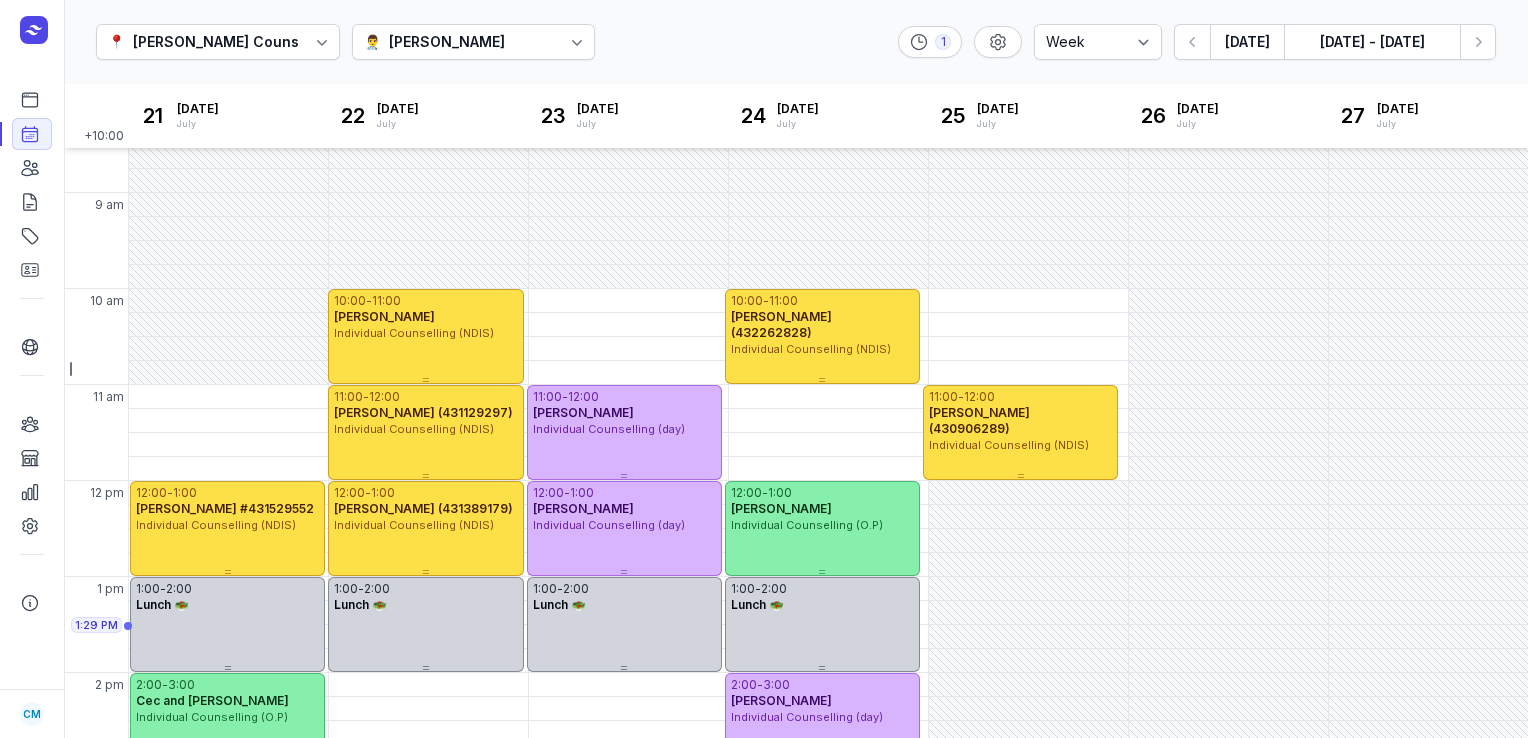 click on "📍 [PERSON_NAME] Counselling 👨‍⚕️ [PERSON_NAME] 1 Day 3 days Work week Week  [DATE]  [DATE] - [DATE] Next week" 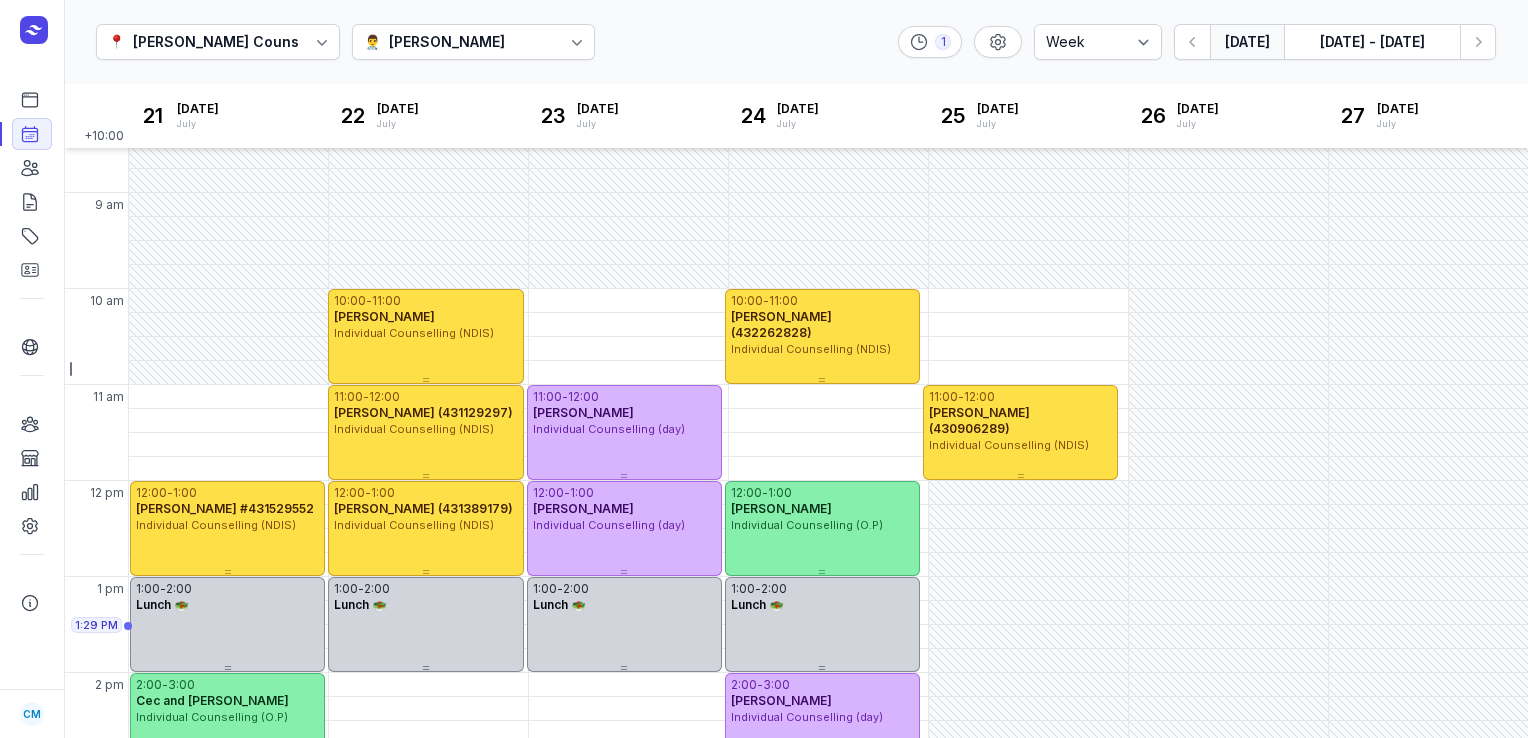 click on "[DATE]" at bounding box center (1247, 42) 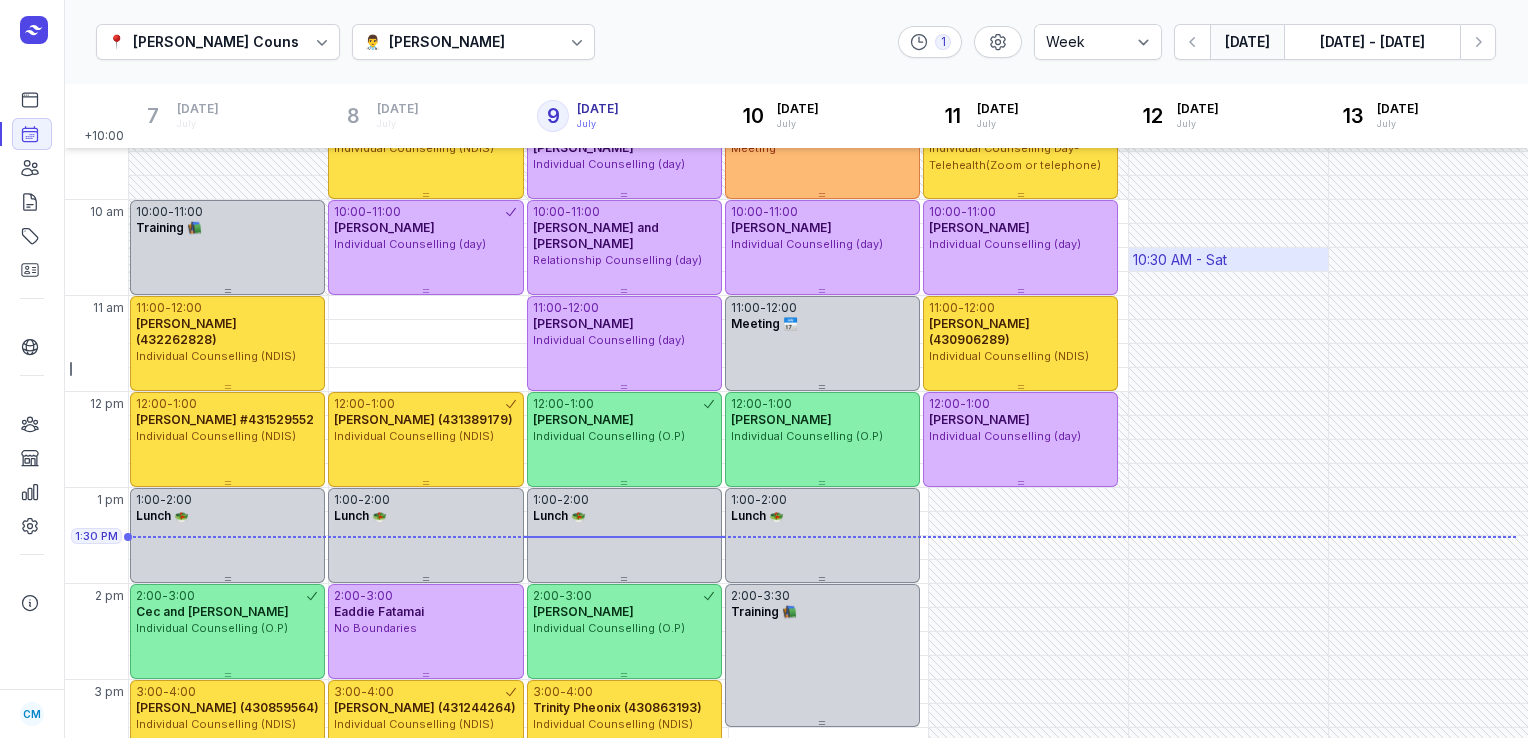 scroll, scrollTop: 139, scrollLeft: 0, axis: vertical 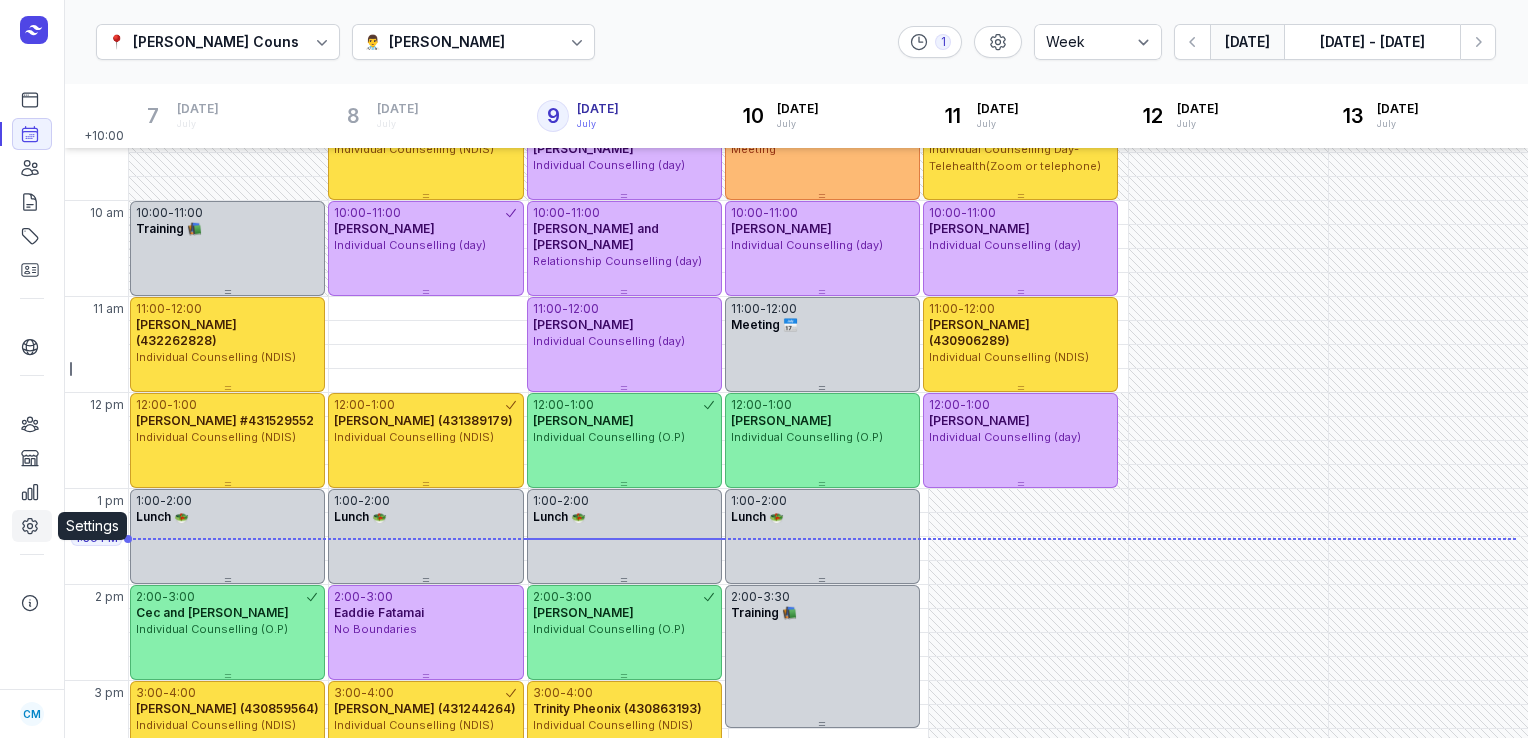 click 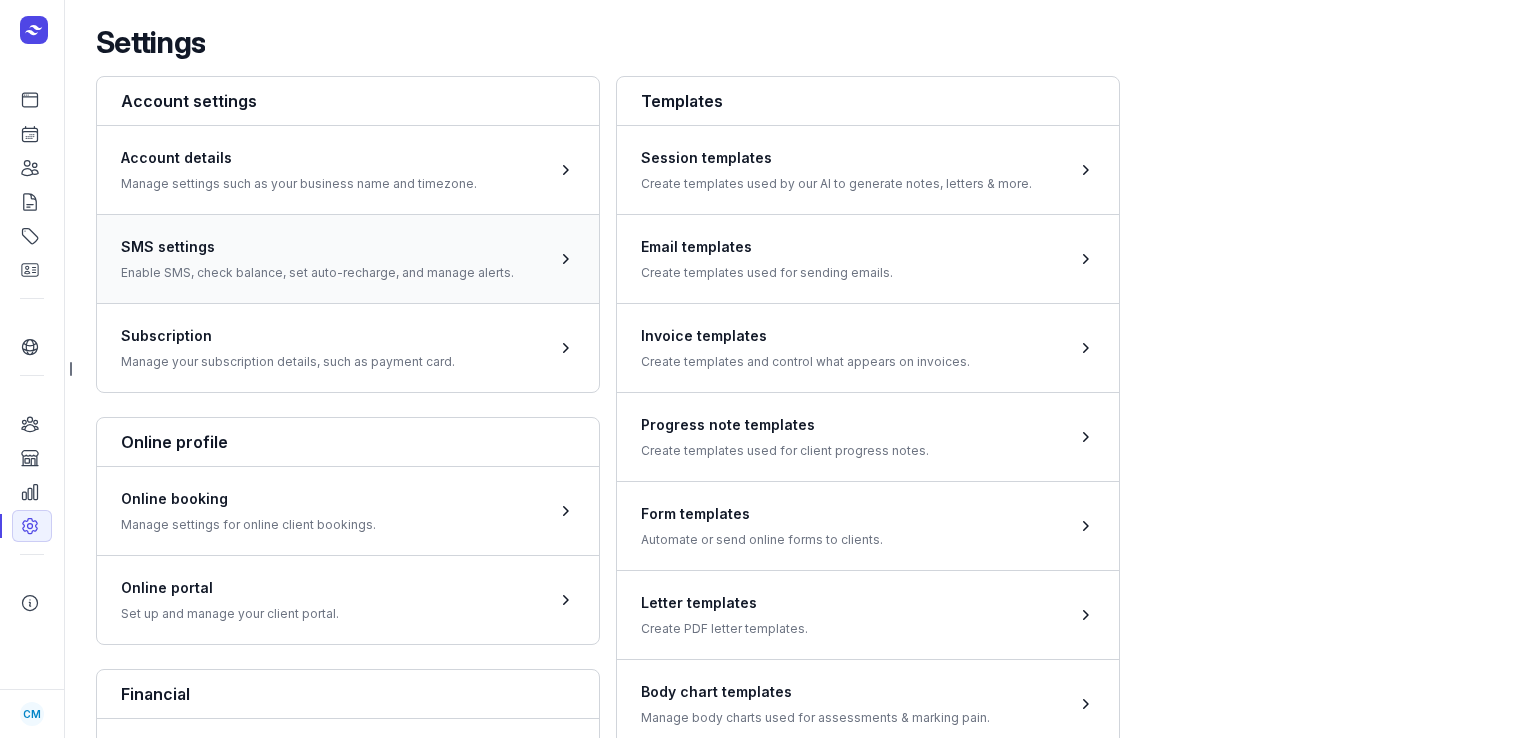 click at bounding box center [348, 258] 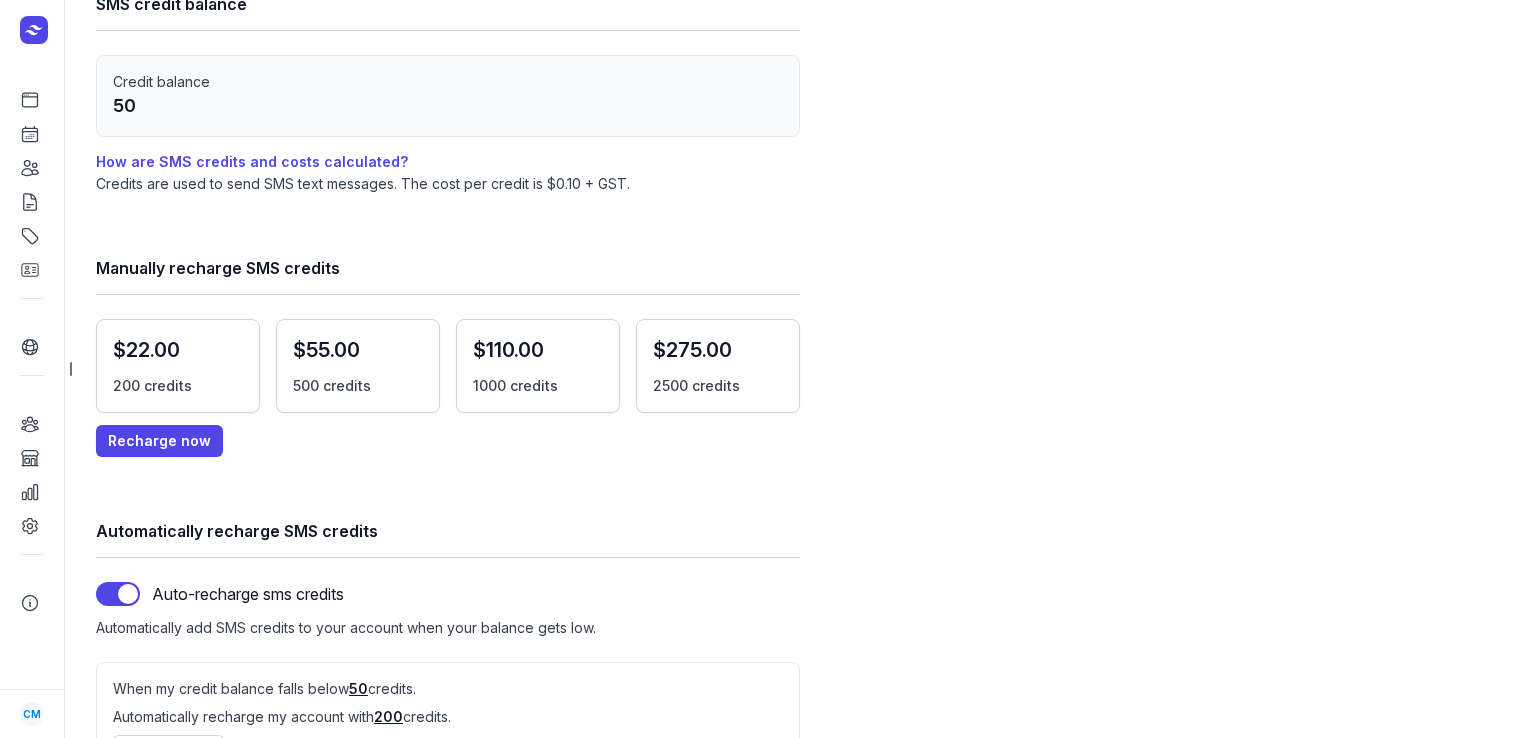 scroll, scrollTop: 153, scrollLeft: 0, axis: vertical 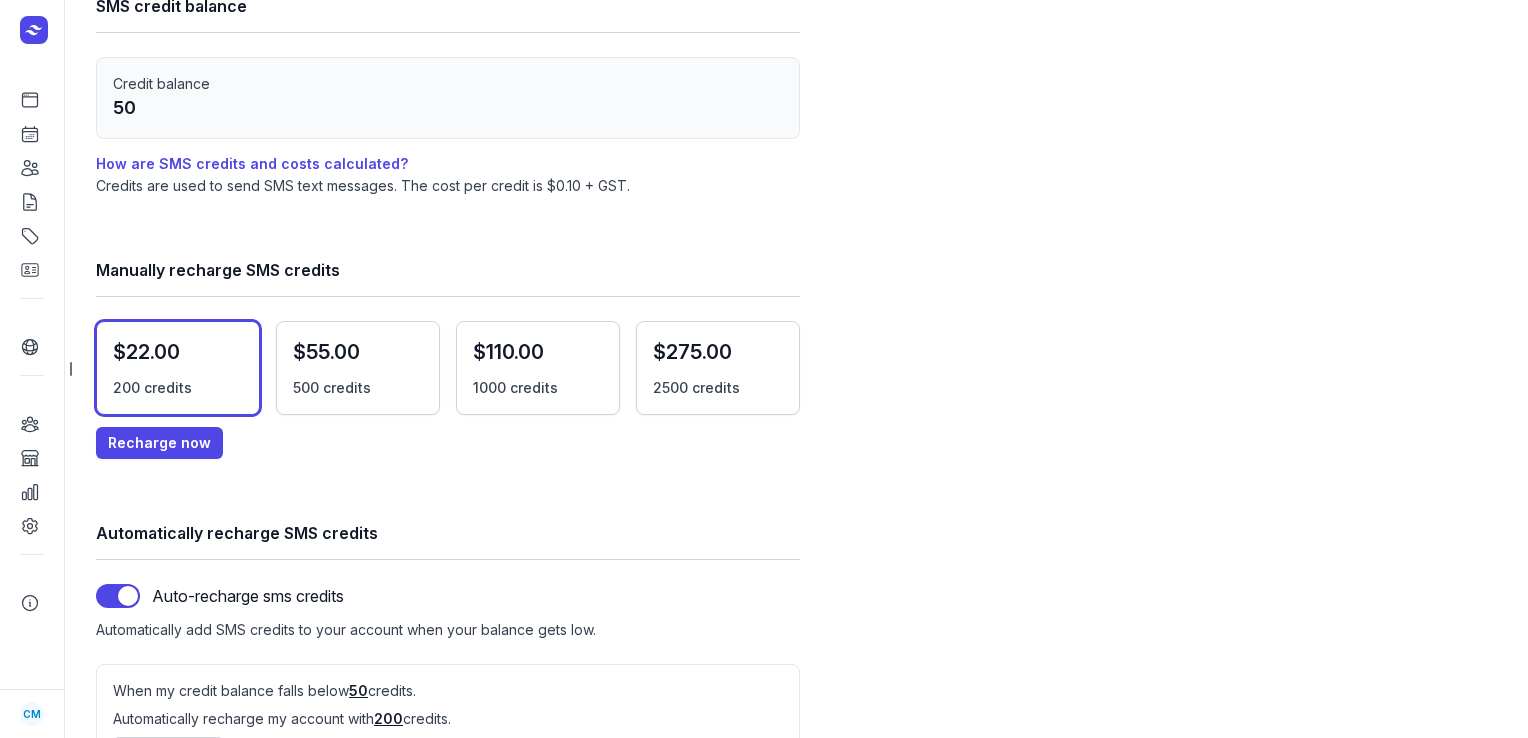 click on "200 credits" at bounding box center [152, 388] 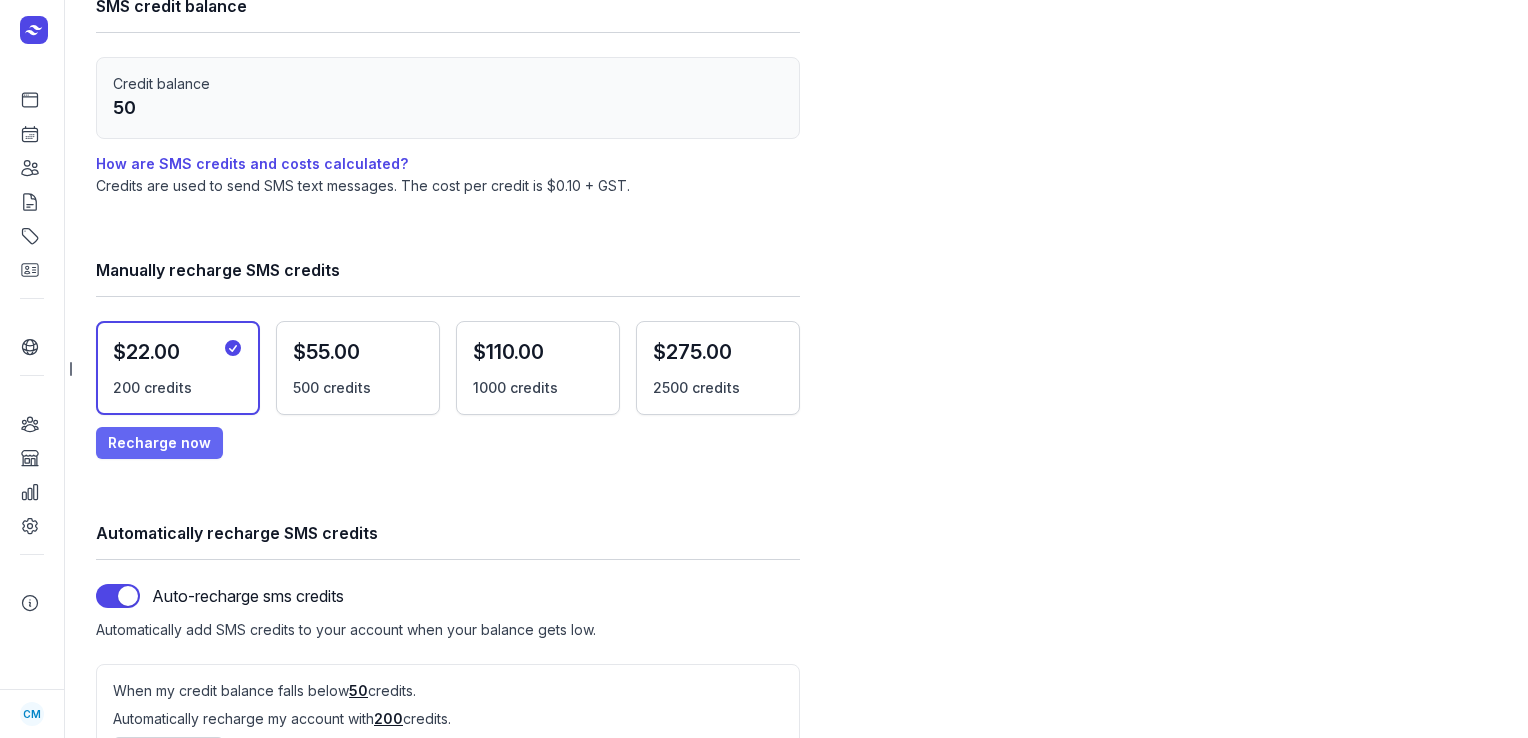 click on "Recharge now" at bounding box center [159, 443] 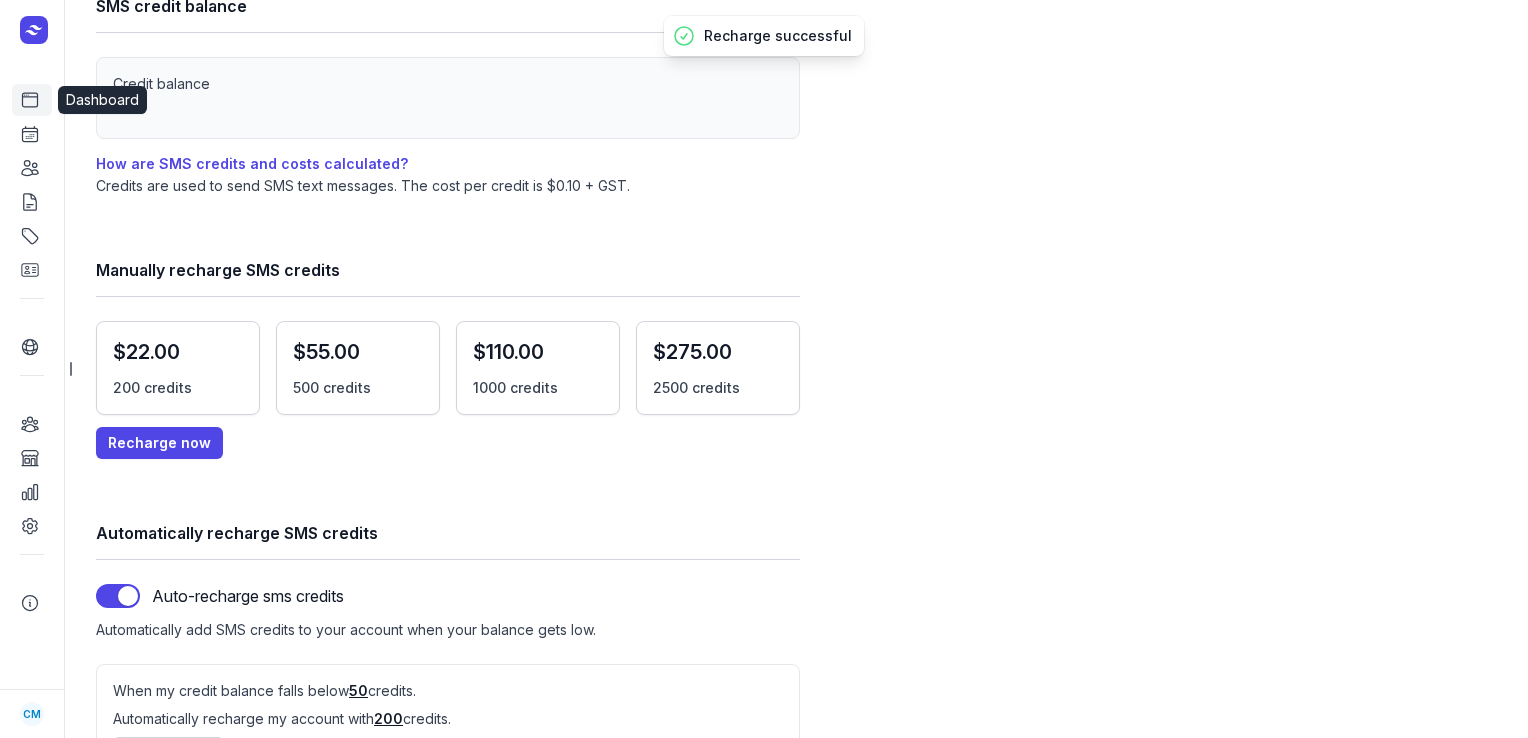 click 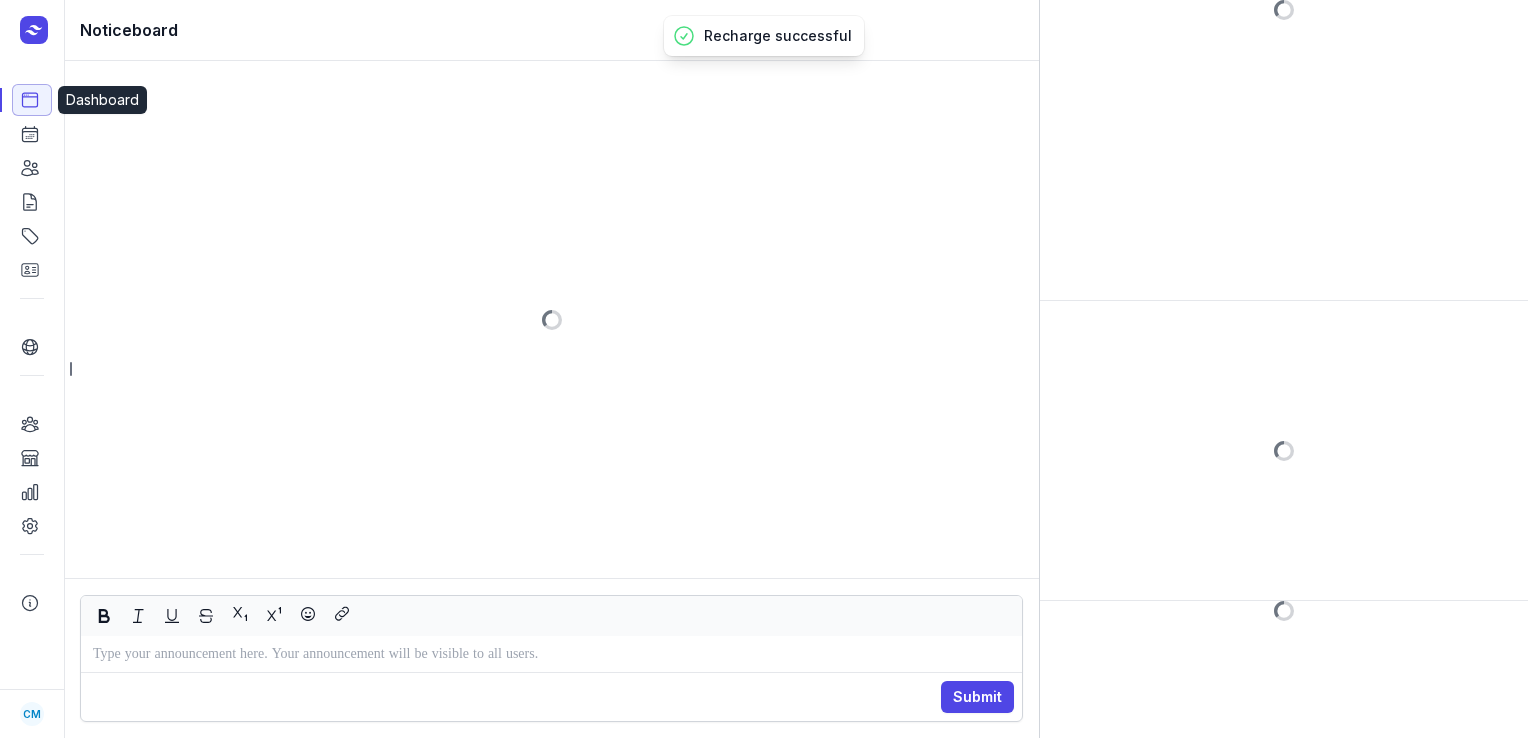 scroll, scrollTop: 0, scrollLeft: 0, axis: both 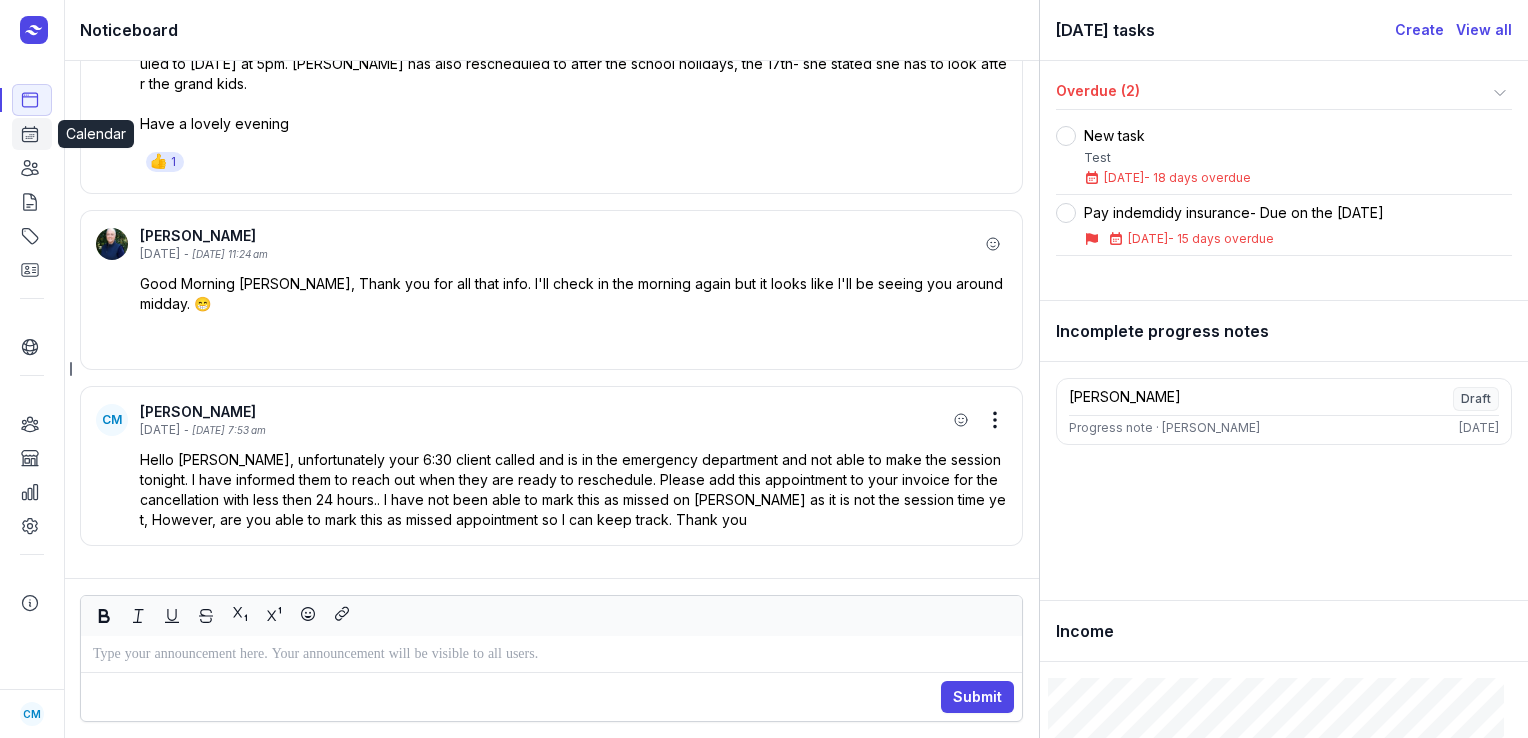 click 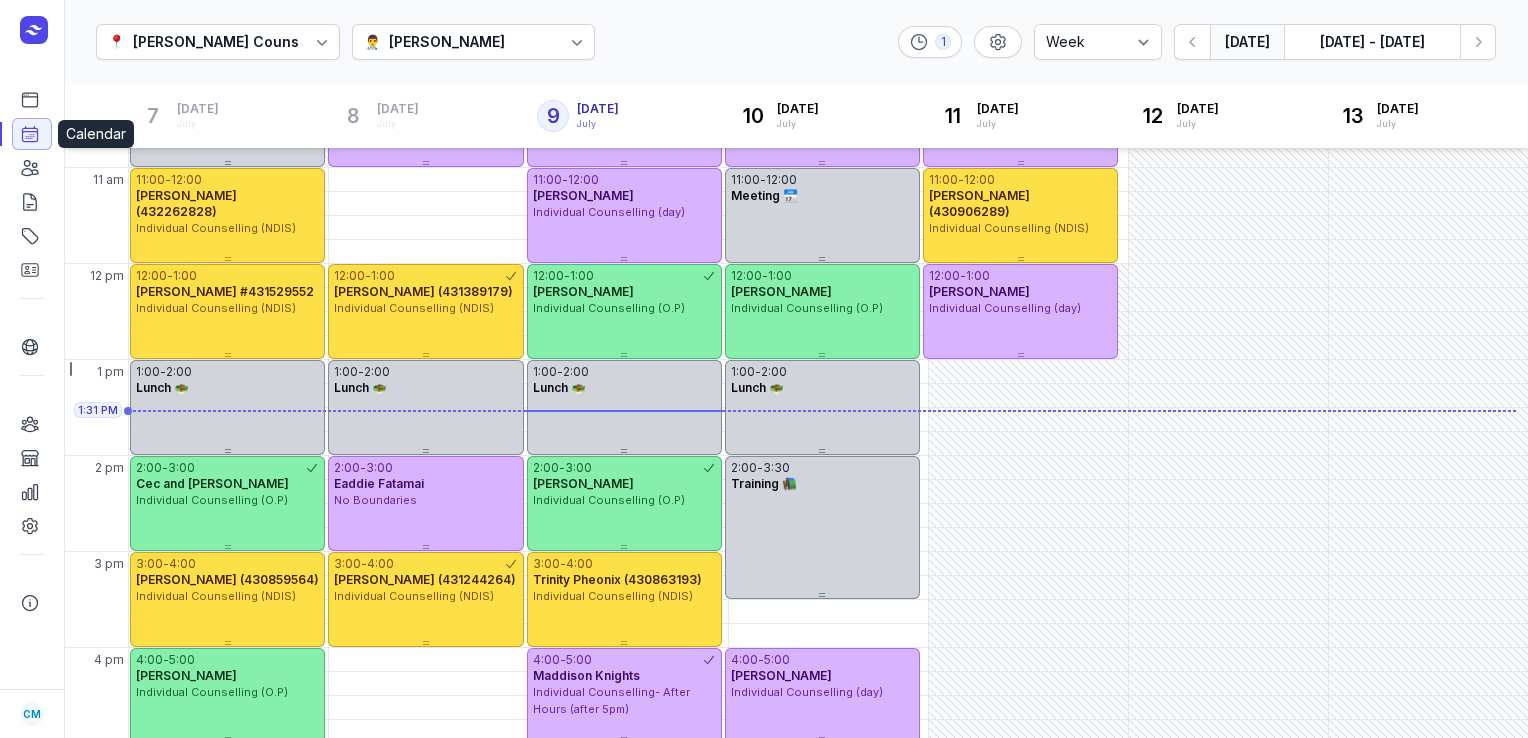 scroll, scrollTop: 280, scrollLeft: 0, axis: vertical 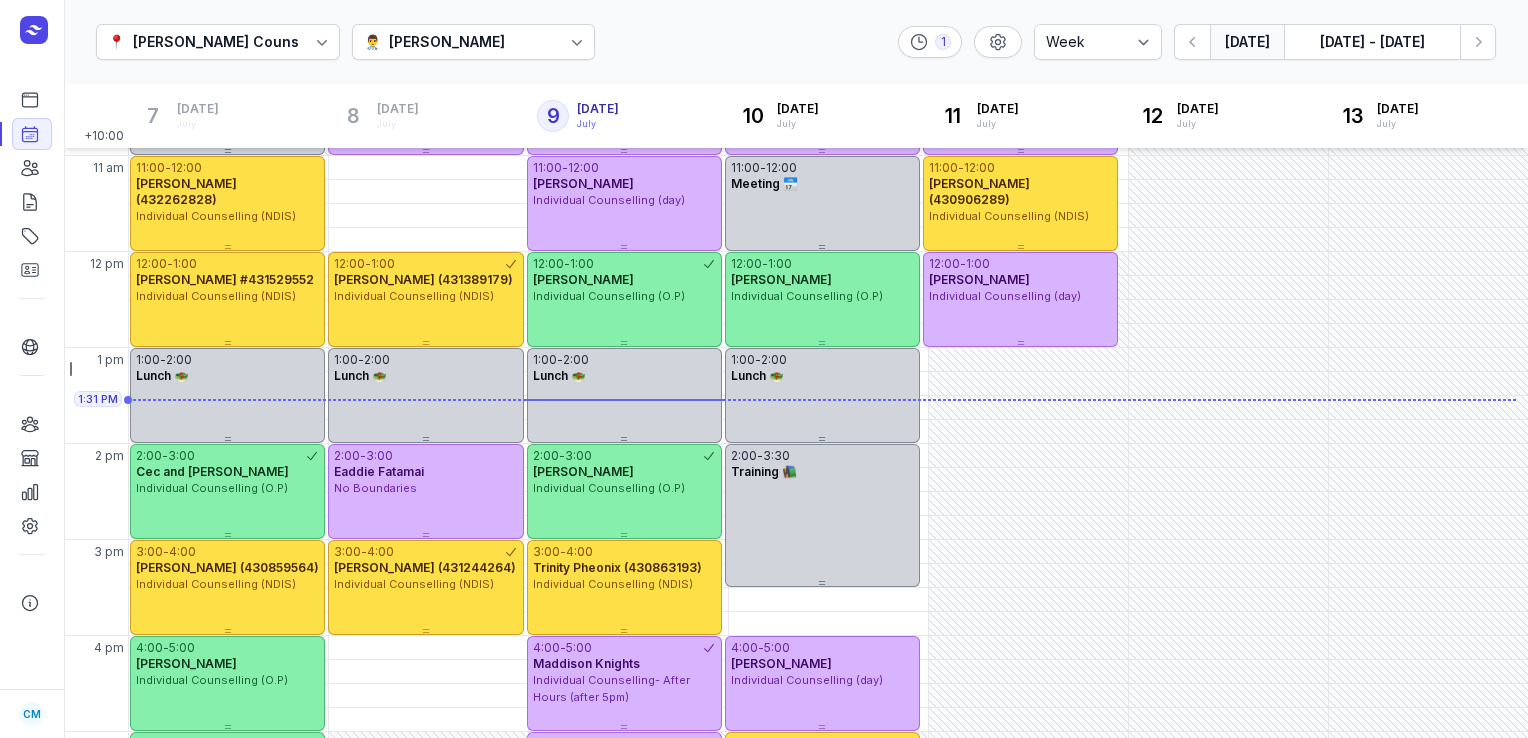 click at bounding box center [506, 42] 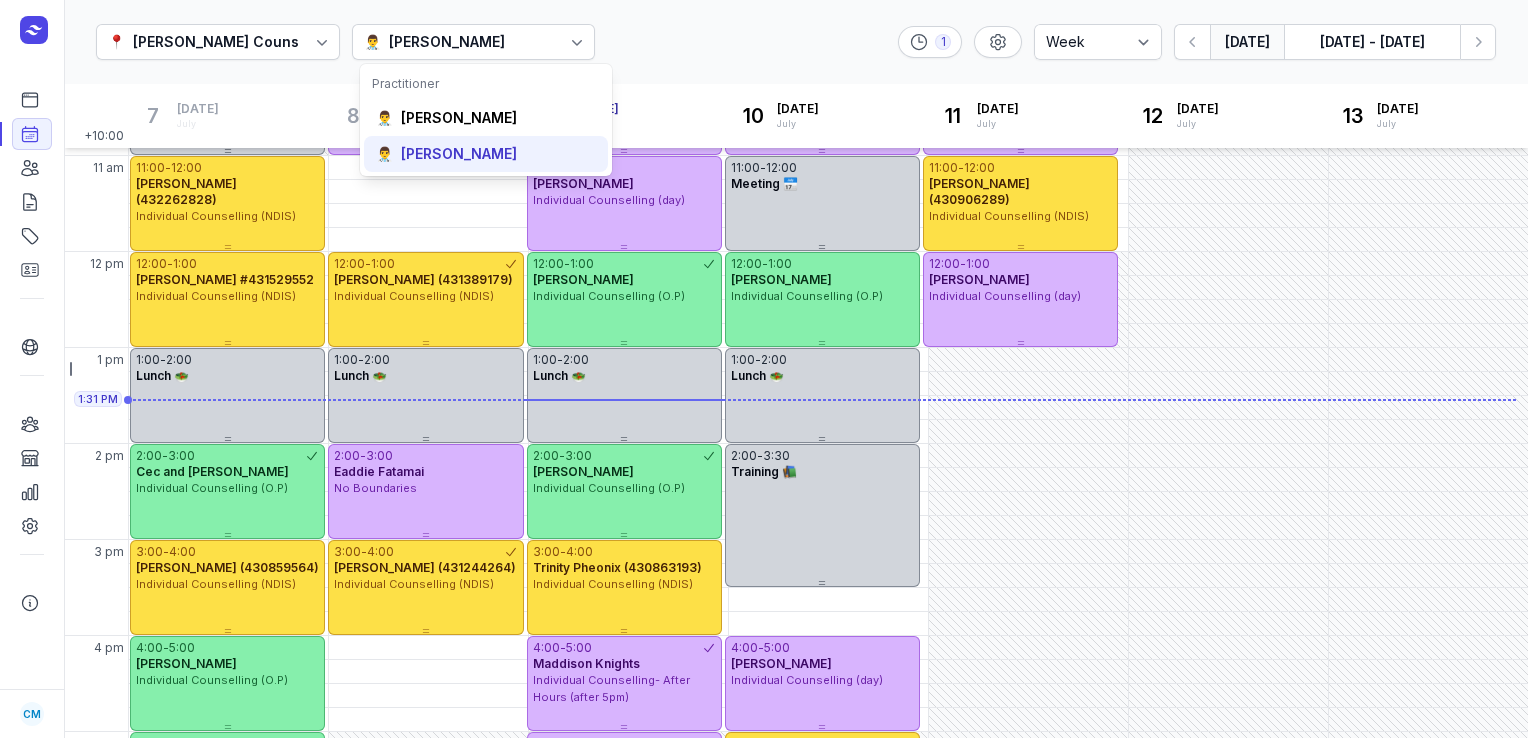 click on "[PERSON_NAME]" at bounding box center (459, 154) 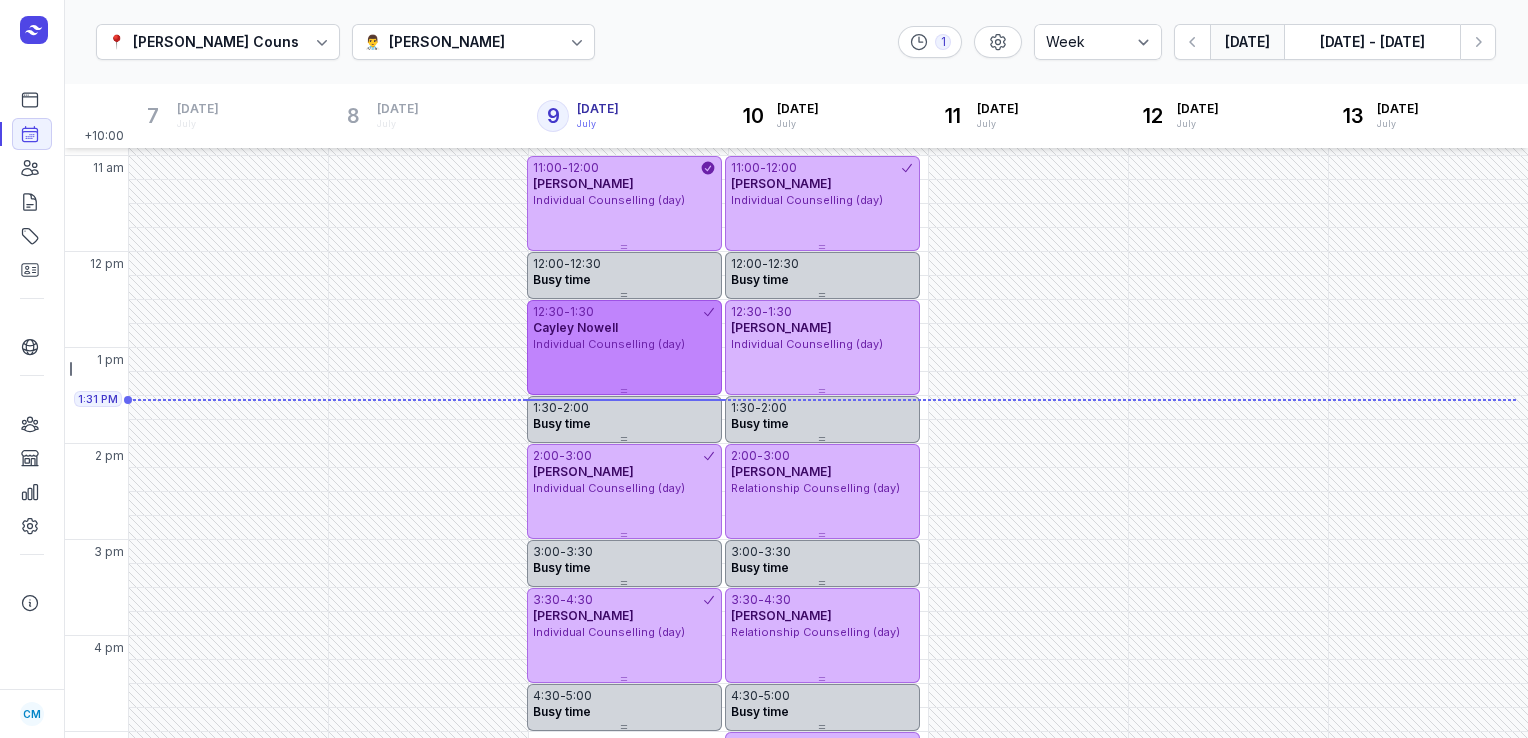 click on "Cayley Nowell" at bounding box center (575, 327) 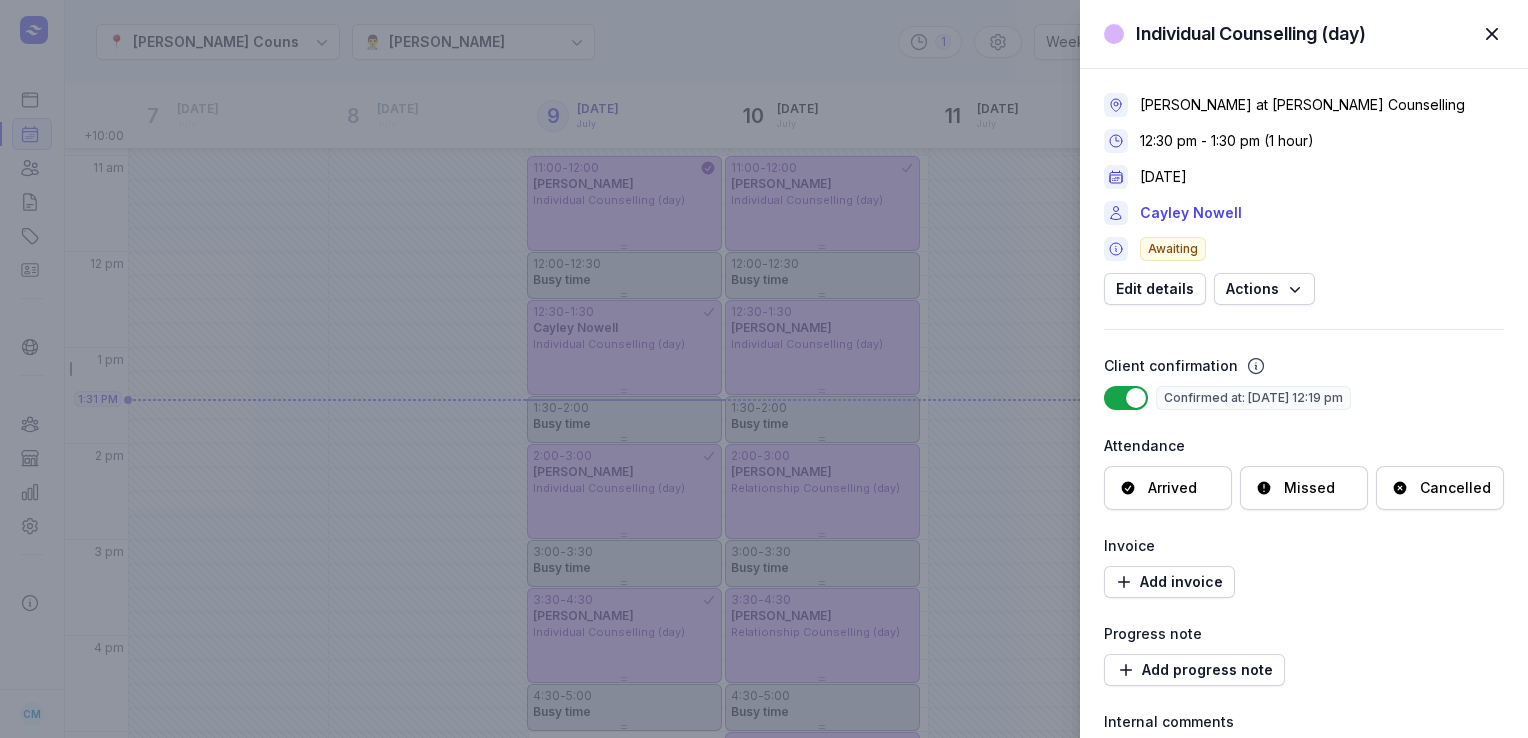 click at bounding box center (1492, 34) 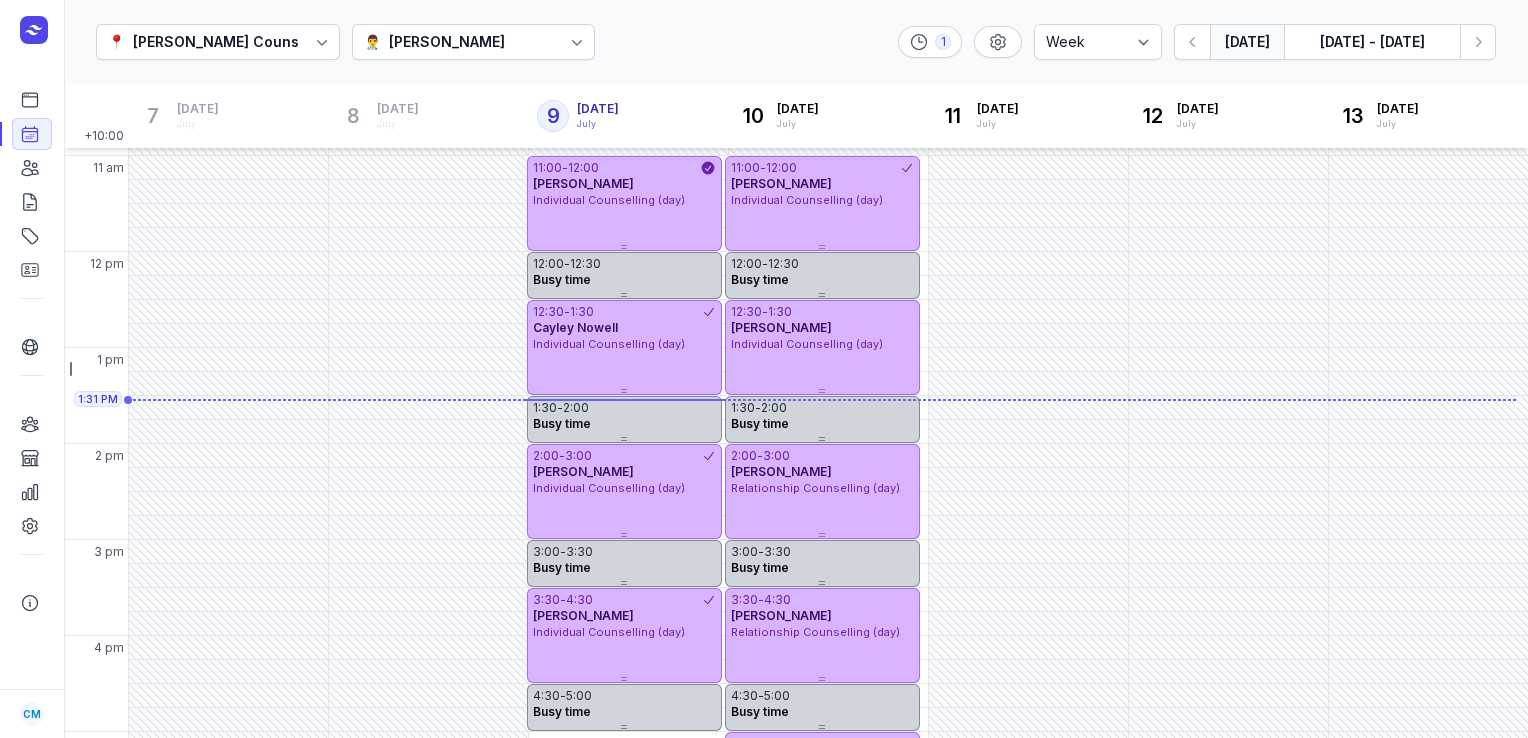 click on "[PERSON_NAME]" at bounding box center (447, 42) 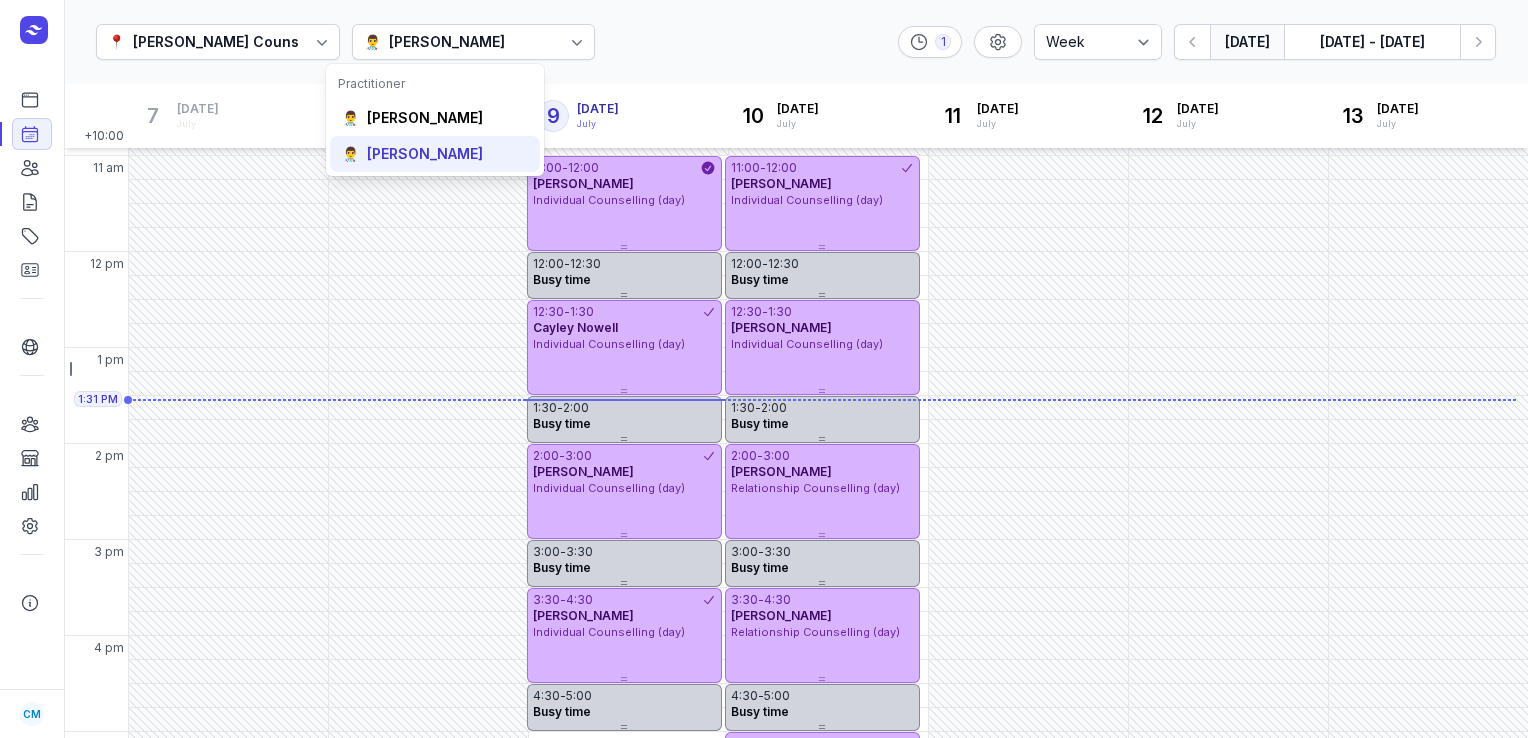 click on "👨‍⚕️ [PERSON_NAME]" 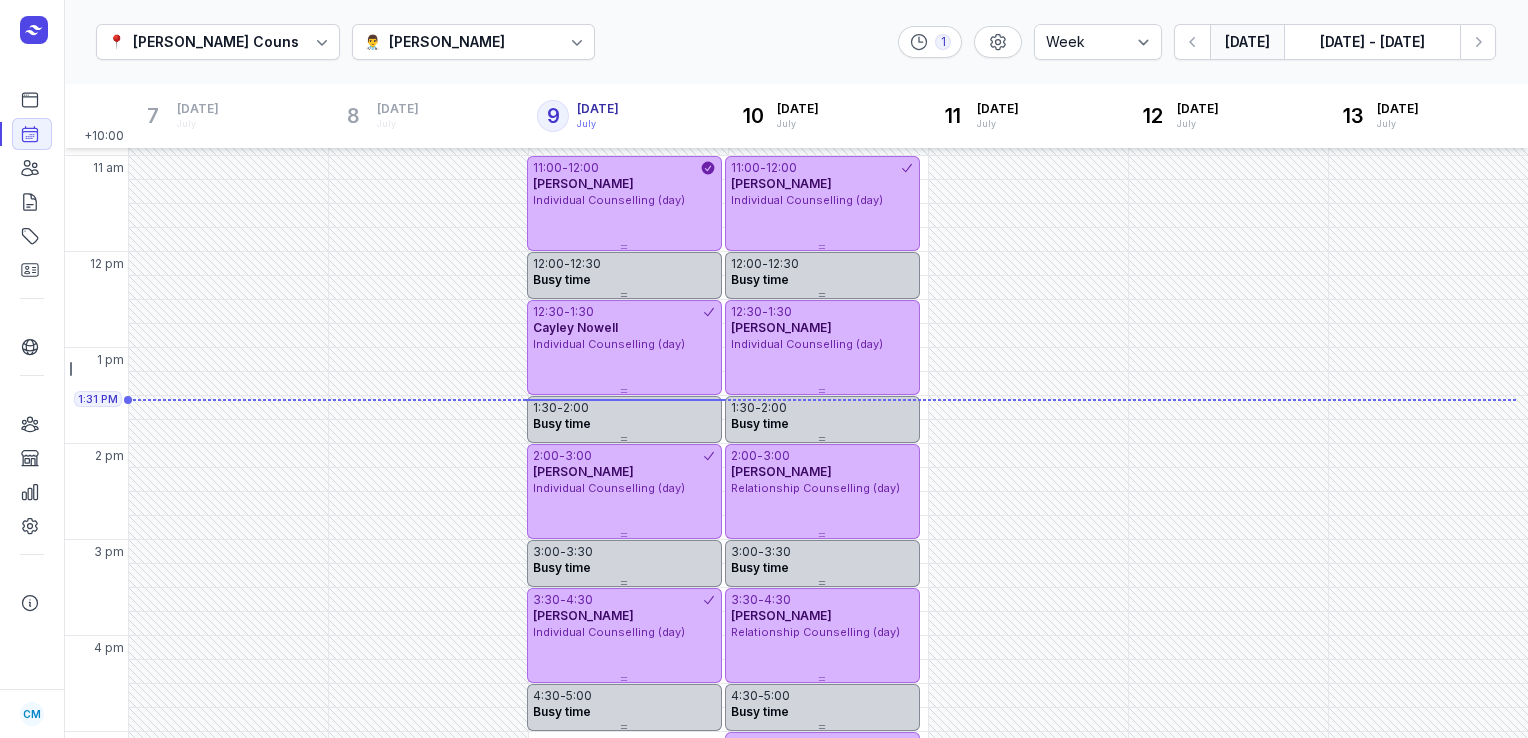 click on "[PERSON_NAME]" at bounding box center (447, 42) 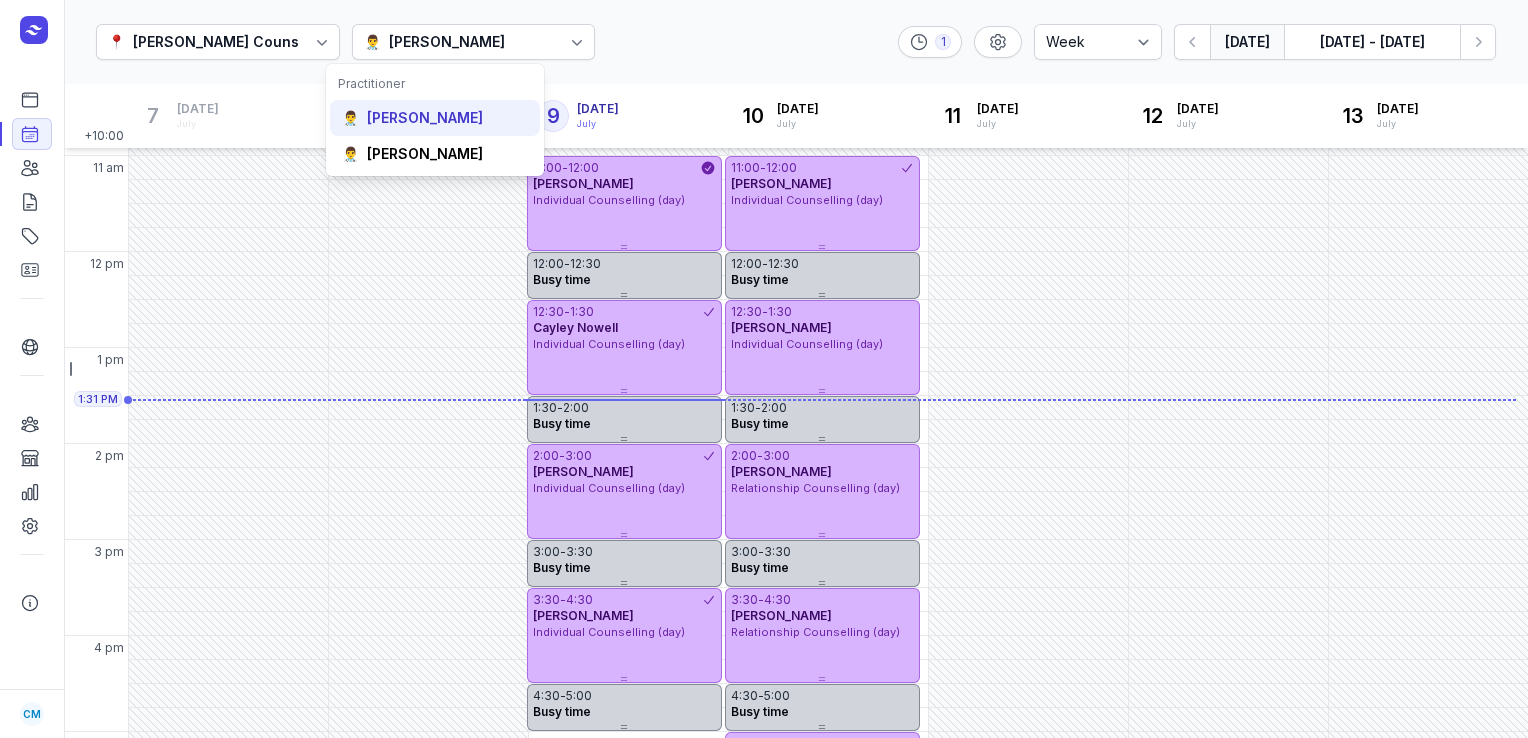 click on "[PERSON_NAME]" at bounding box center [425, 118] 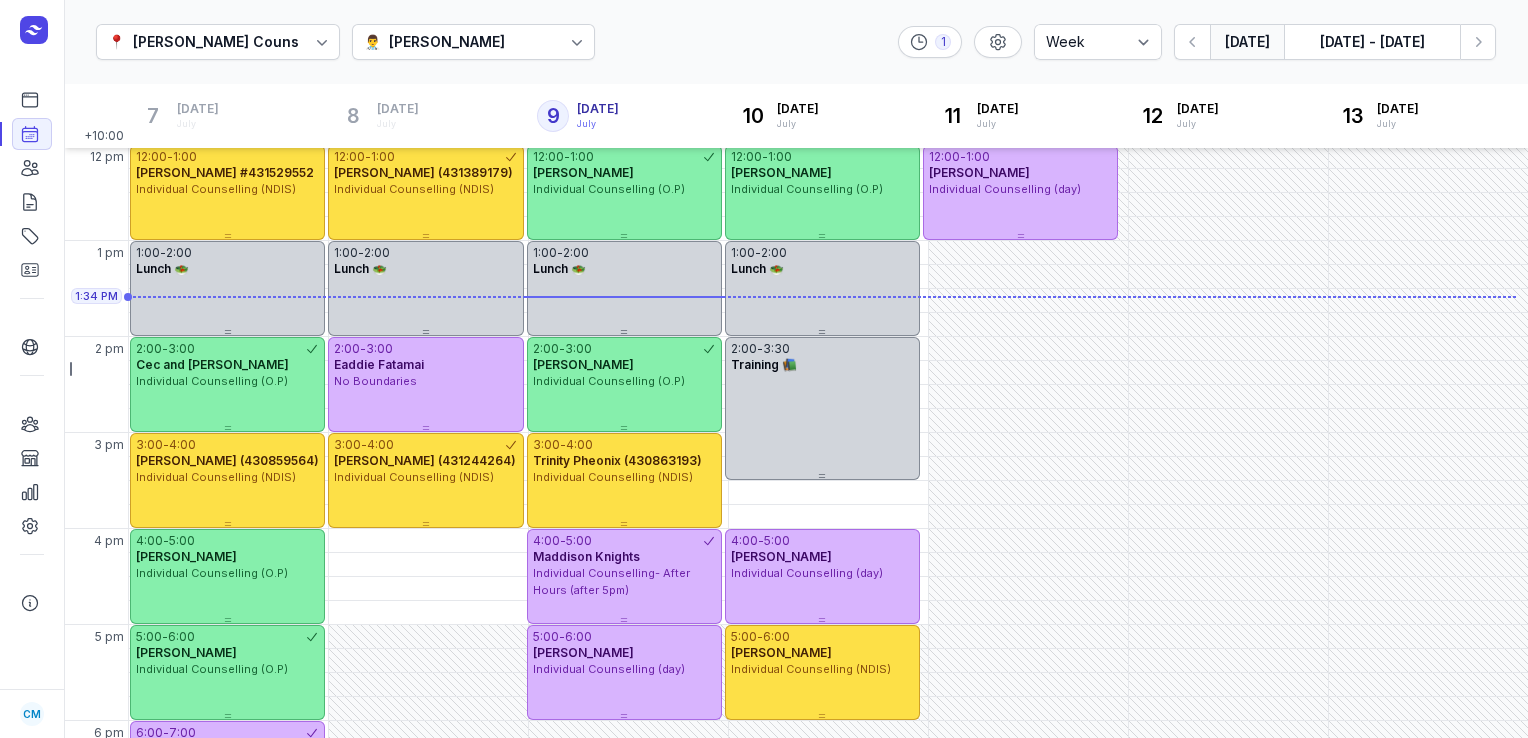 scroll, scrollTop: 410, scrollLeft: 0, axis: vertical 